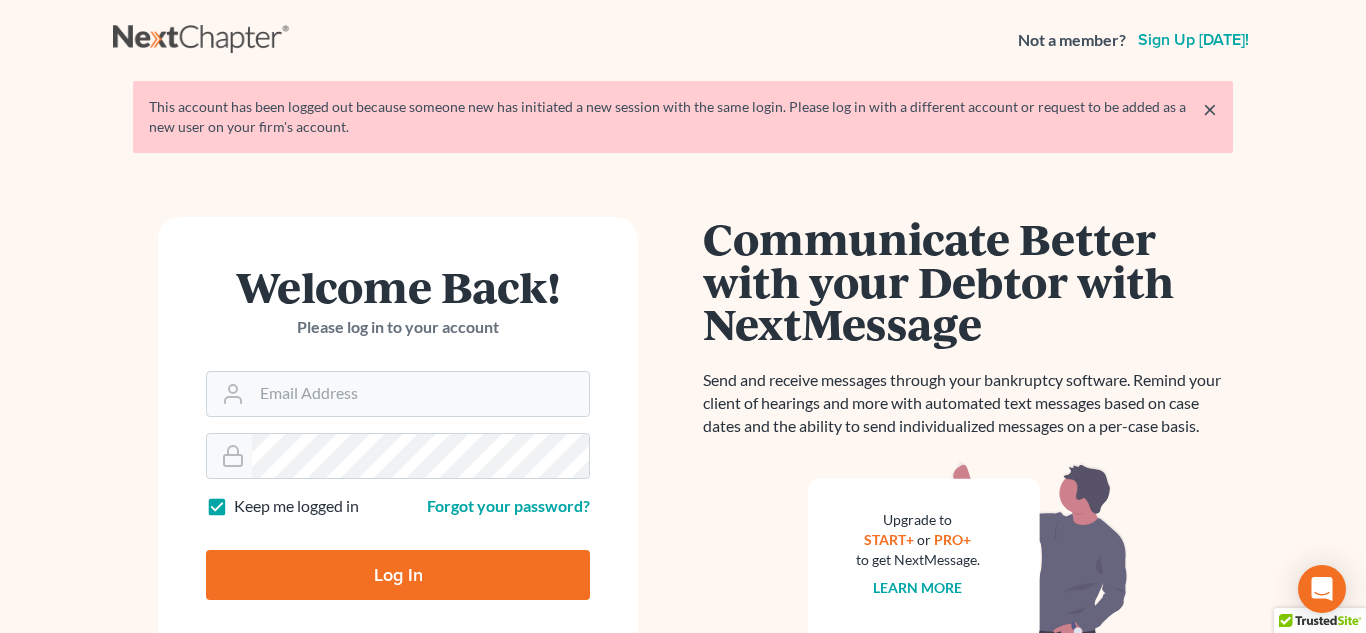 scroll, scrollTop: 0, scrollLeft: 0, axis: both 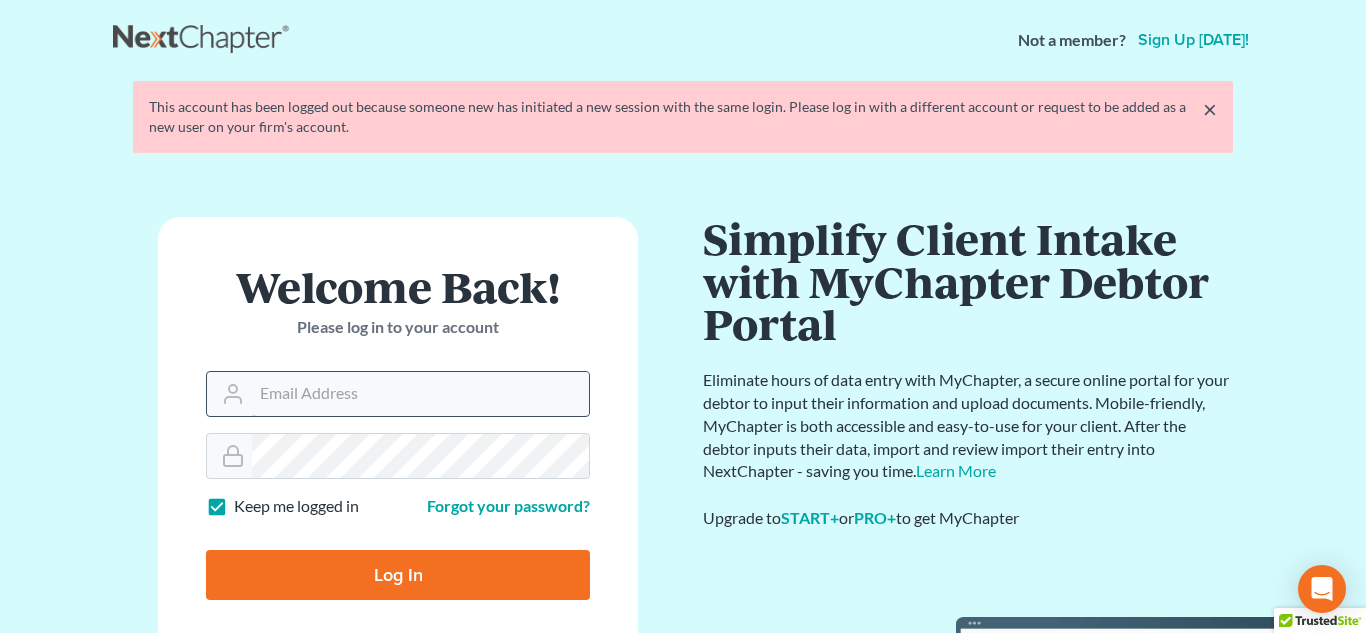 click on "Email Address" at bounding box center (420, 394) 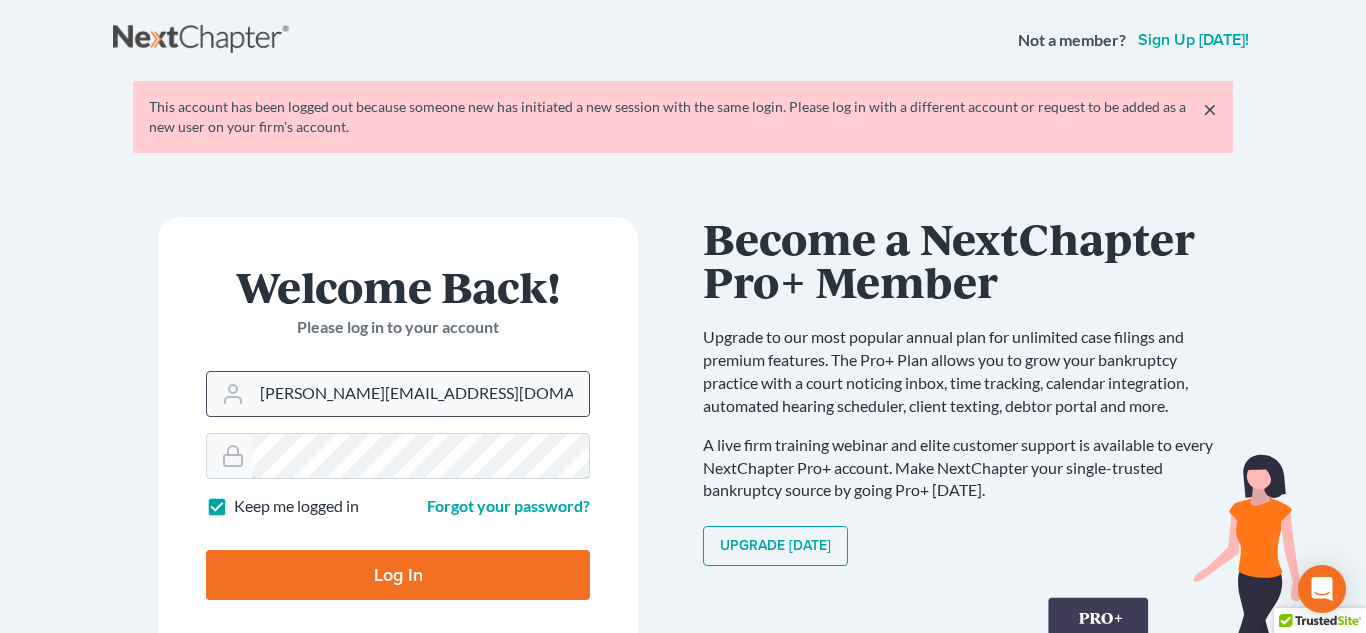 click on "Log In" at bounding box center (398, 575) 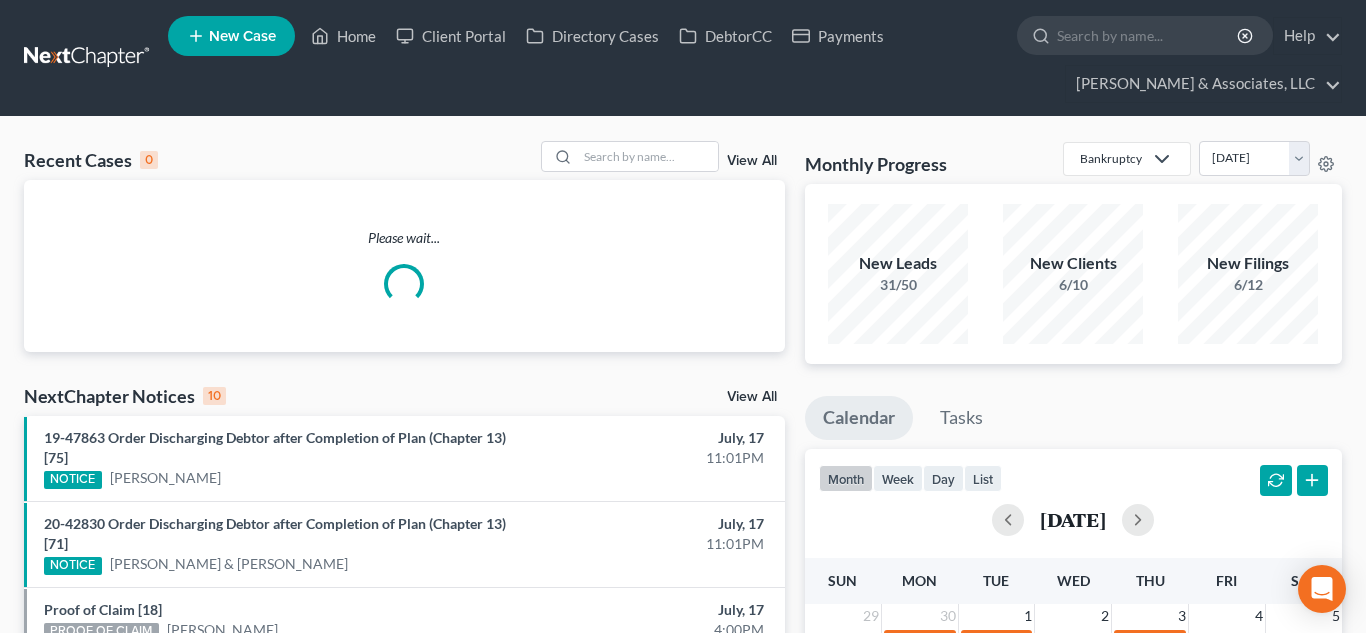 scroll, scrollTop: 0, scrollLeft: 0, axis: both 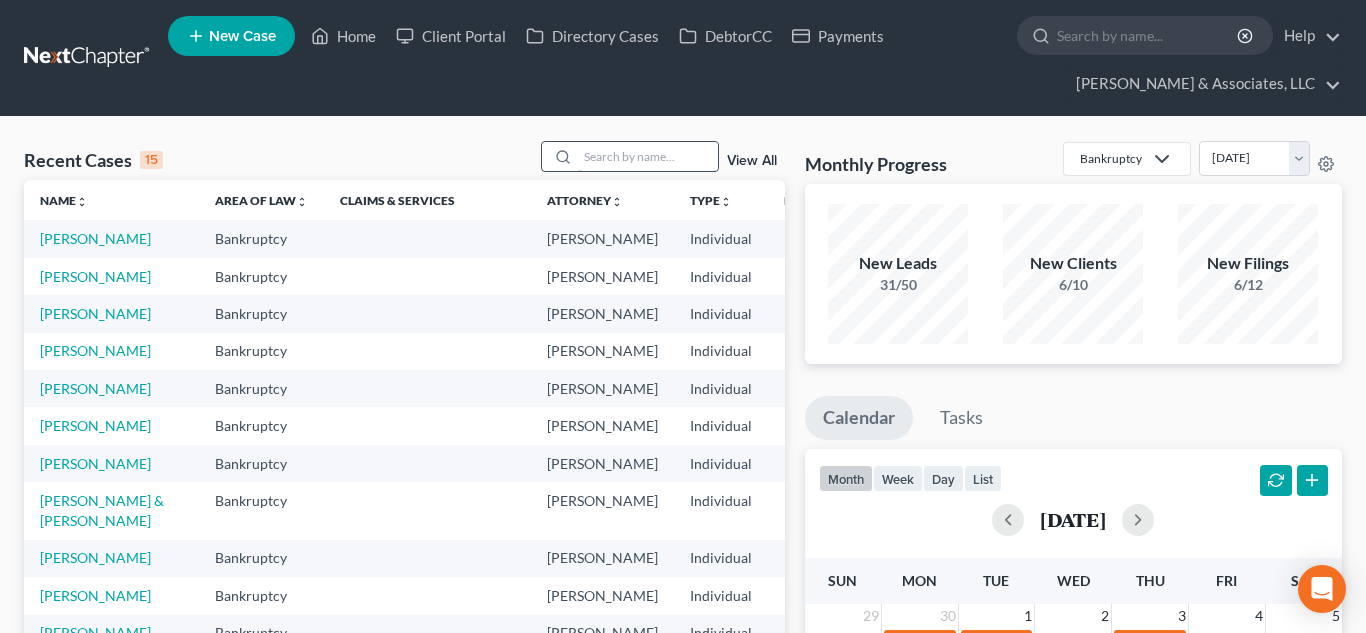 click at bounding box center (648, 156) 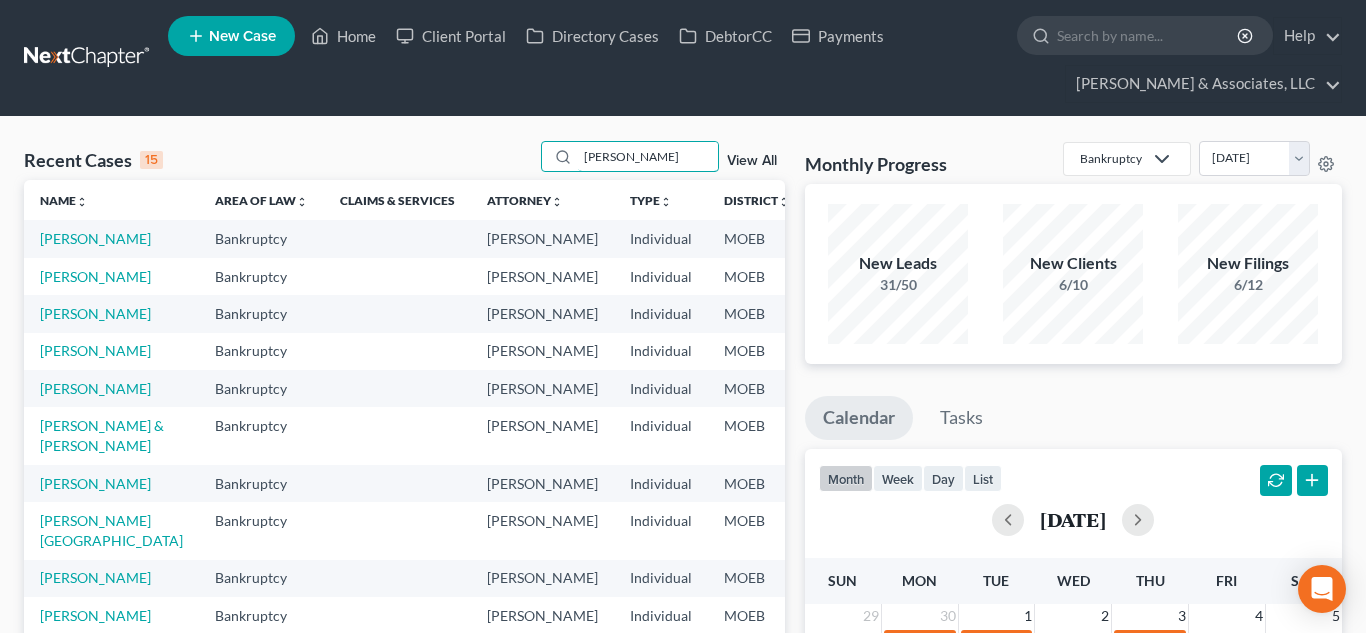 type on "[PERSON_NAME]" 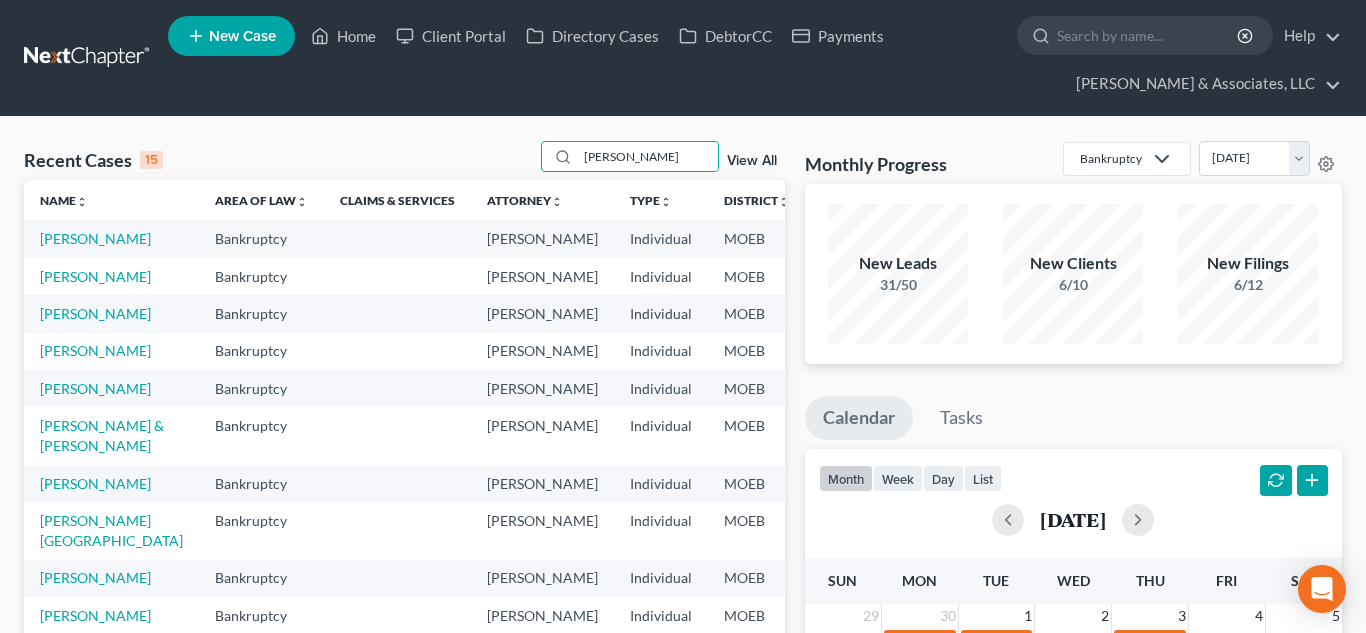 click on "[PERSON_NAME]" at bounding box center [111, 238] 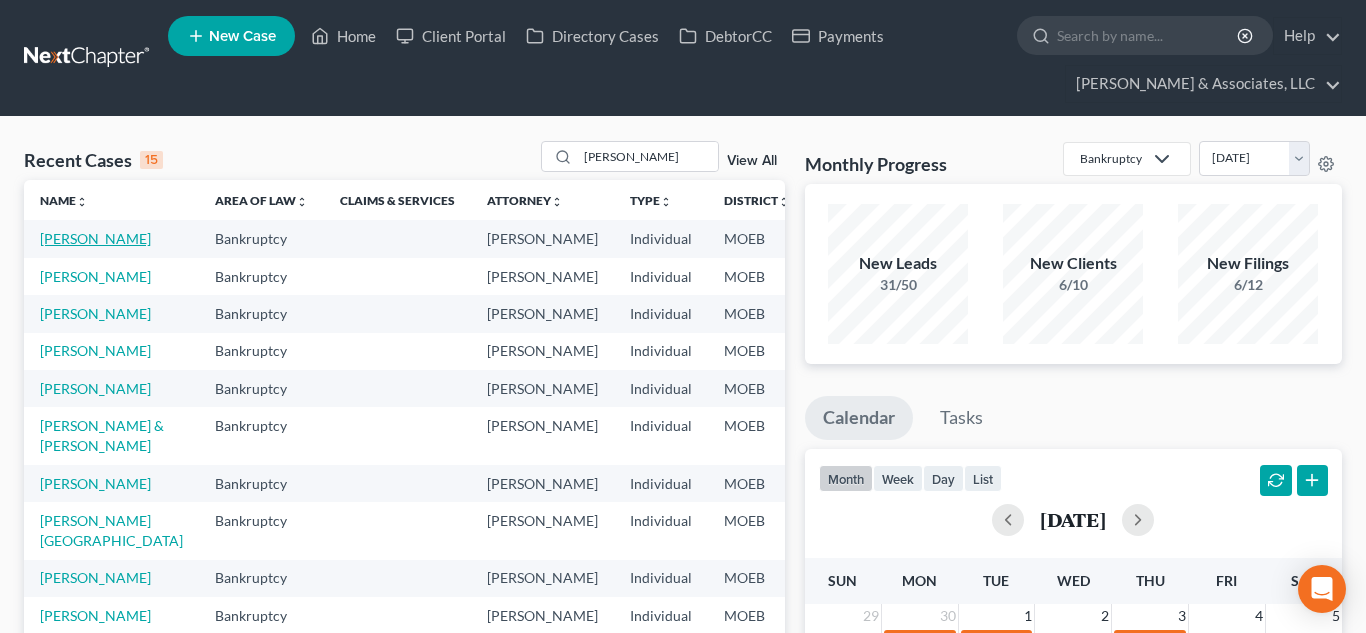 click on "[PERSON_NAME]" at bounding box center [95, 238] 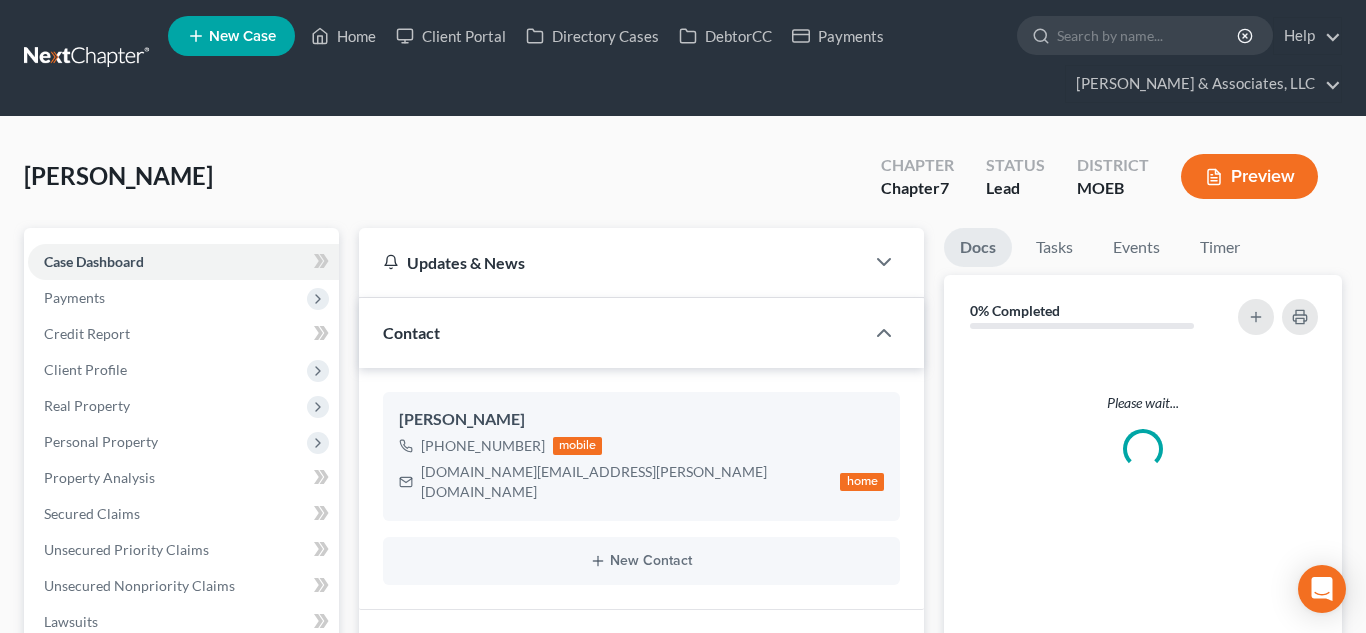 click on "Payments" at bounding box center [74, 297] 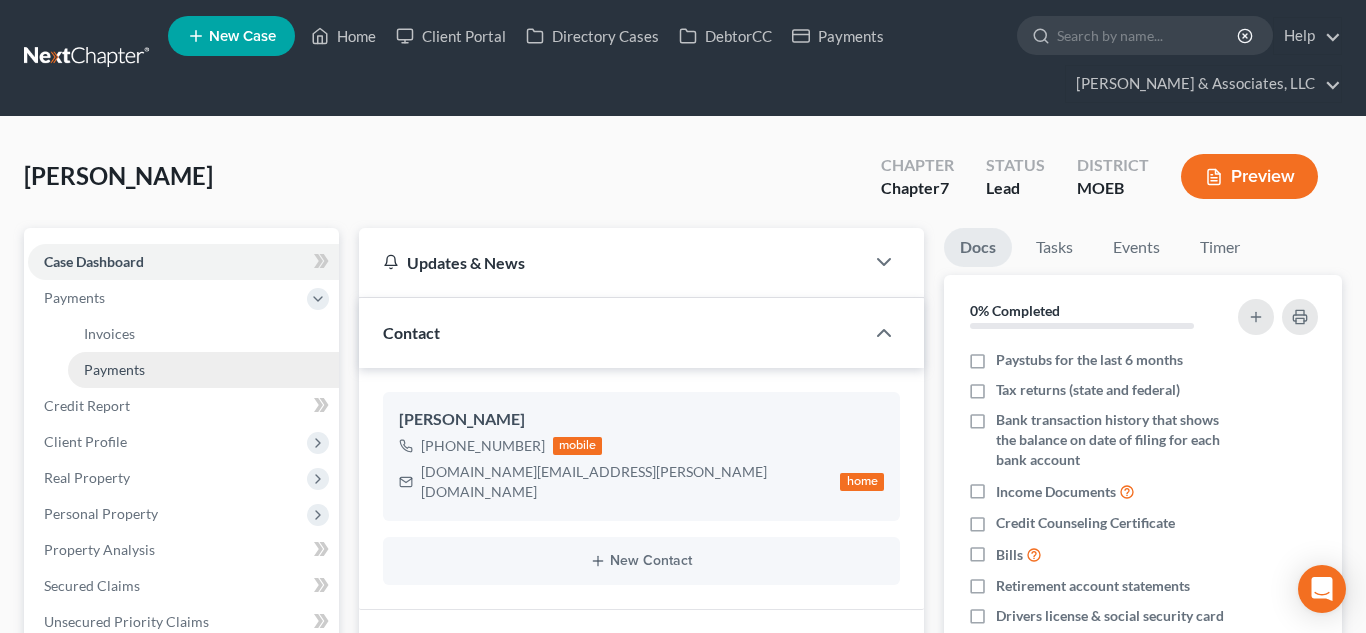 click on "Payments" at bounding box center (114, 369) 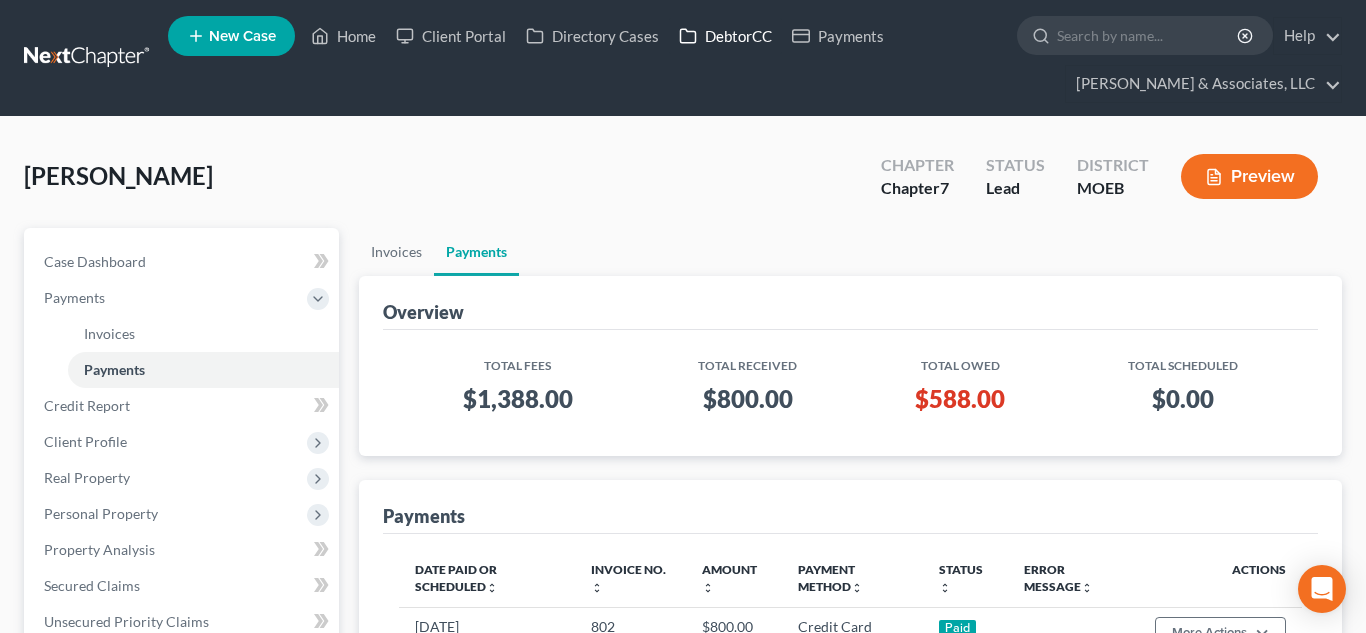 click on "DebtorCC" at bounding box center (725, 36) 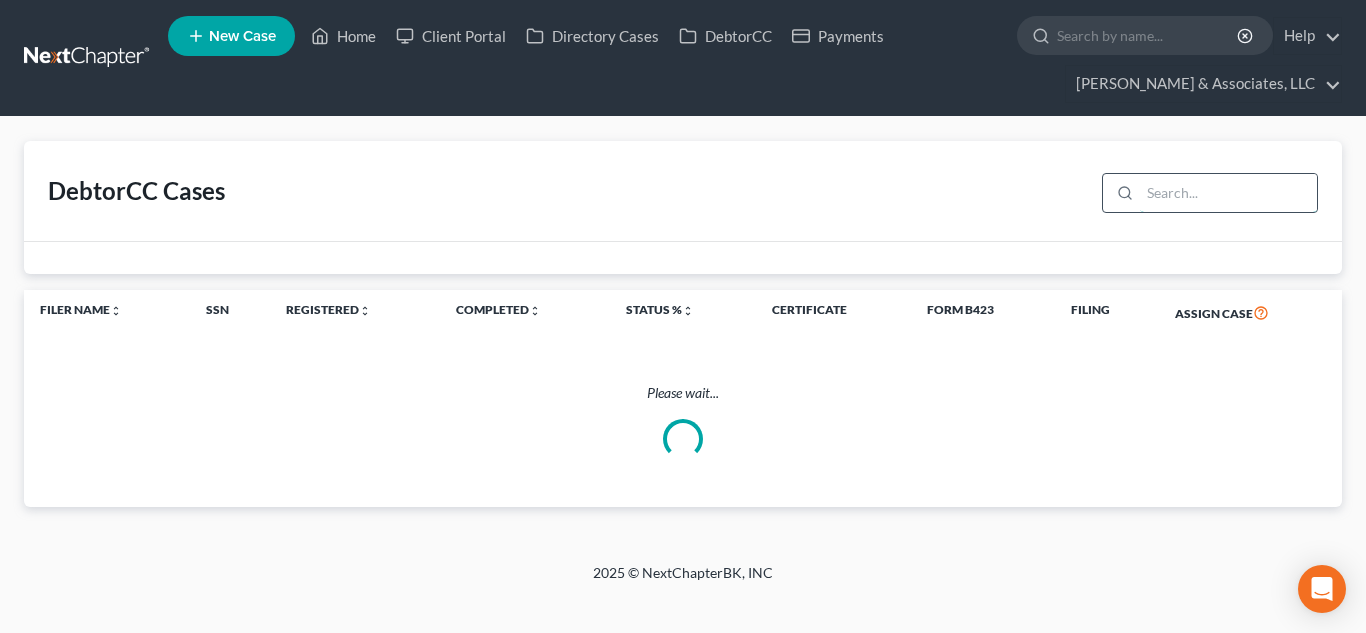 click at bounding box center (1228, 193) 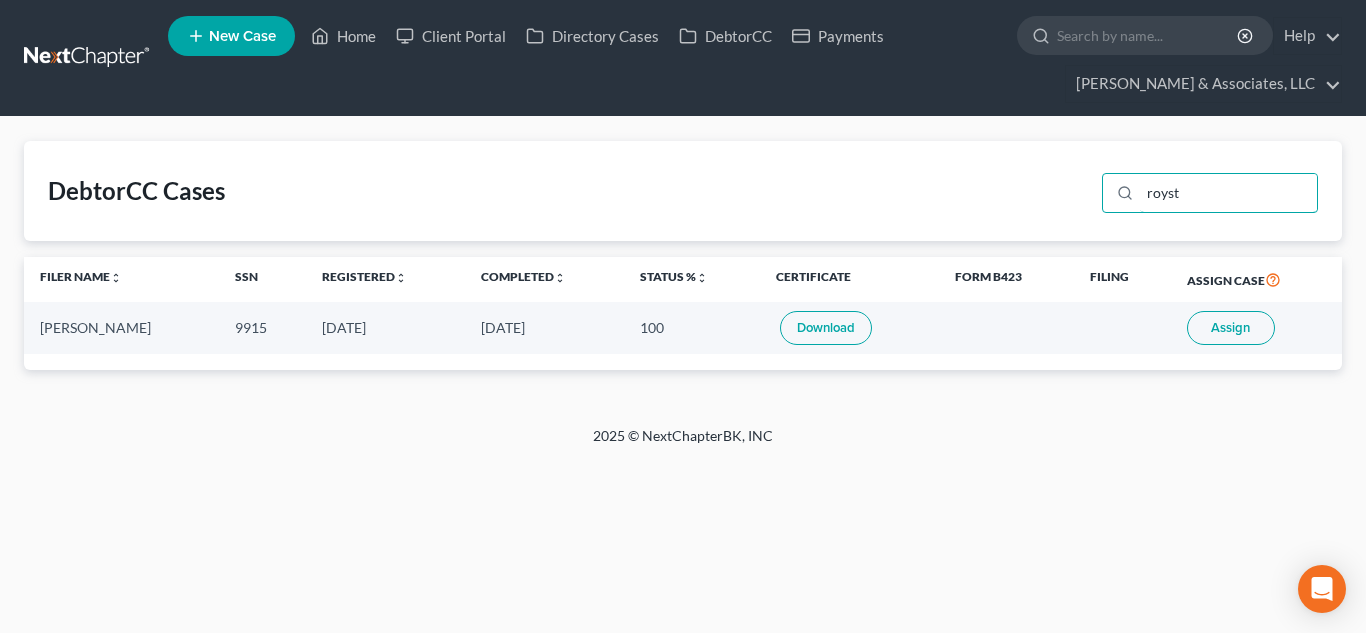type on "royst" 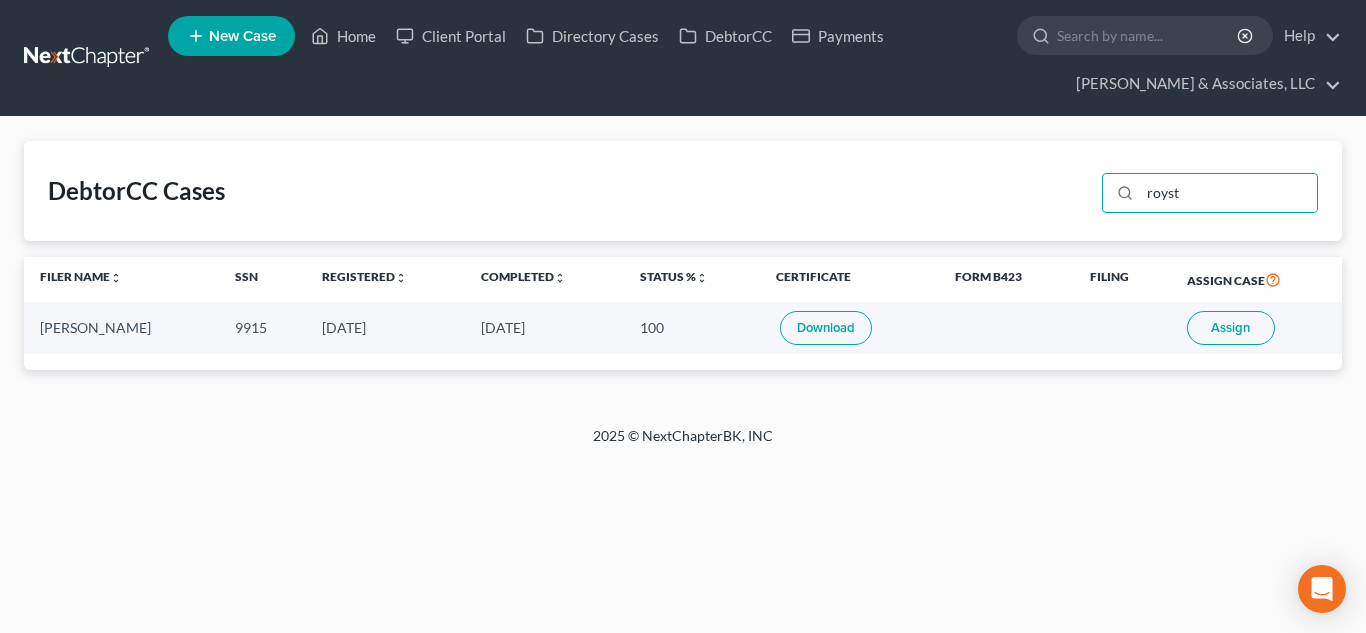 click on "Assign" at bounding box center (1231, 328) 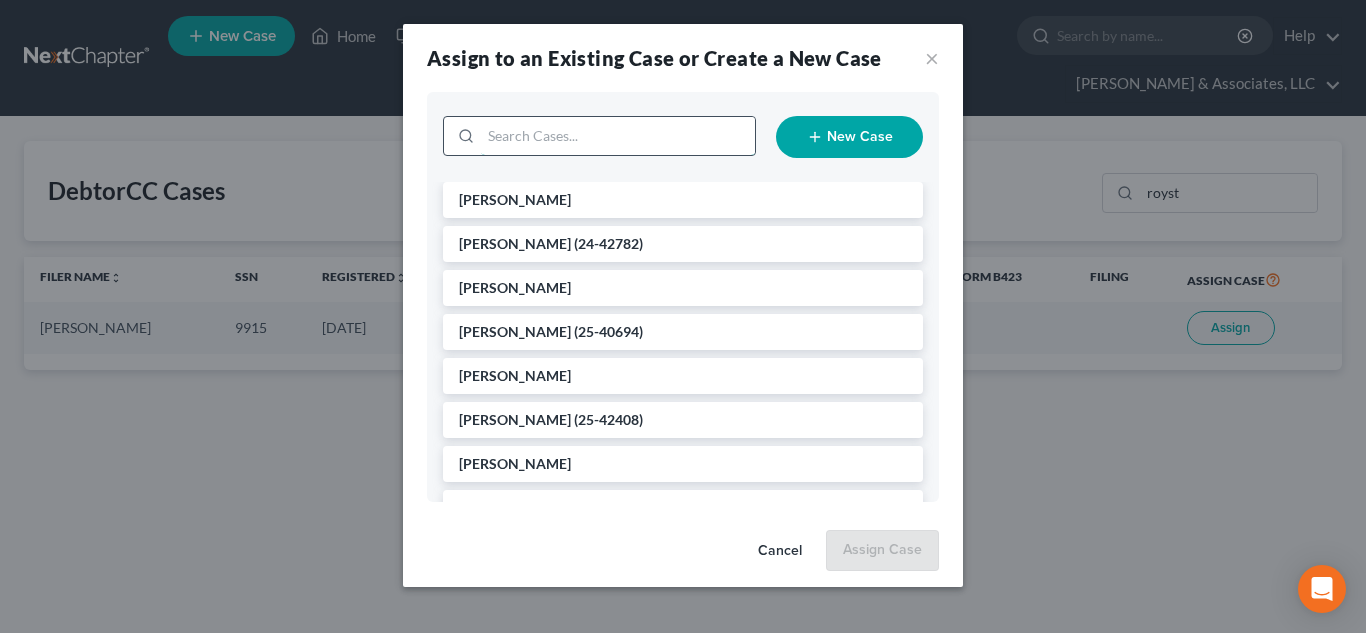 click at bounding box center (618, 136) 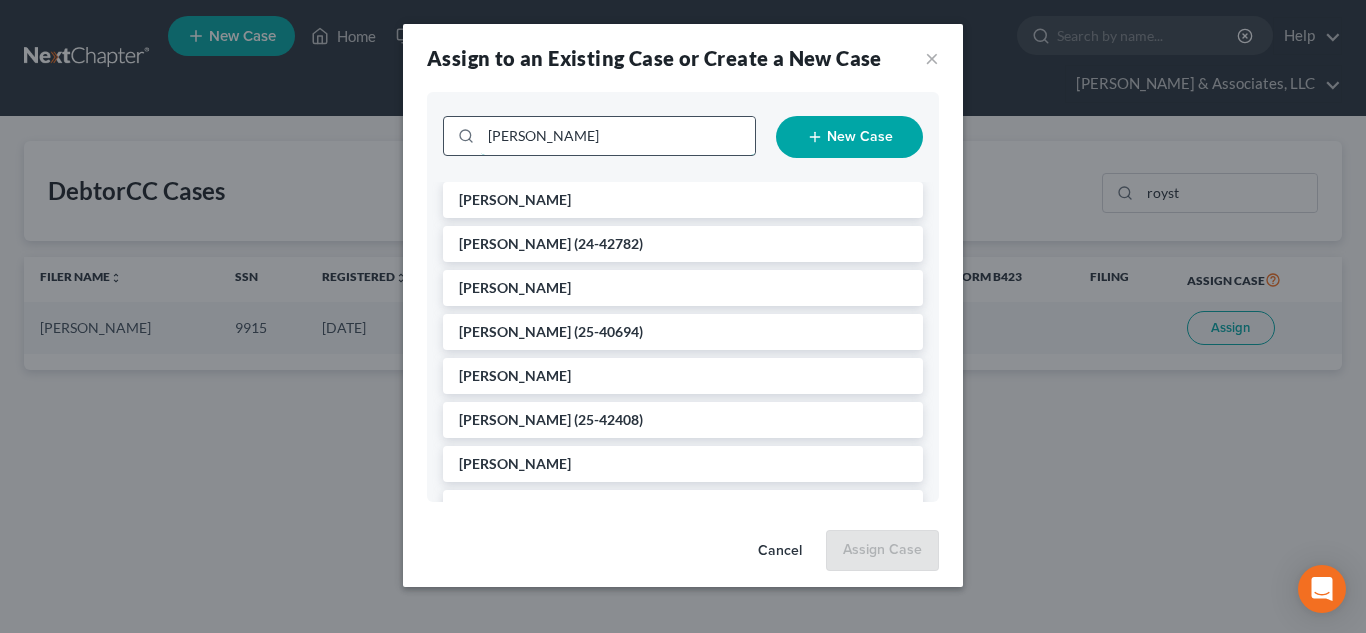 type on "roya" 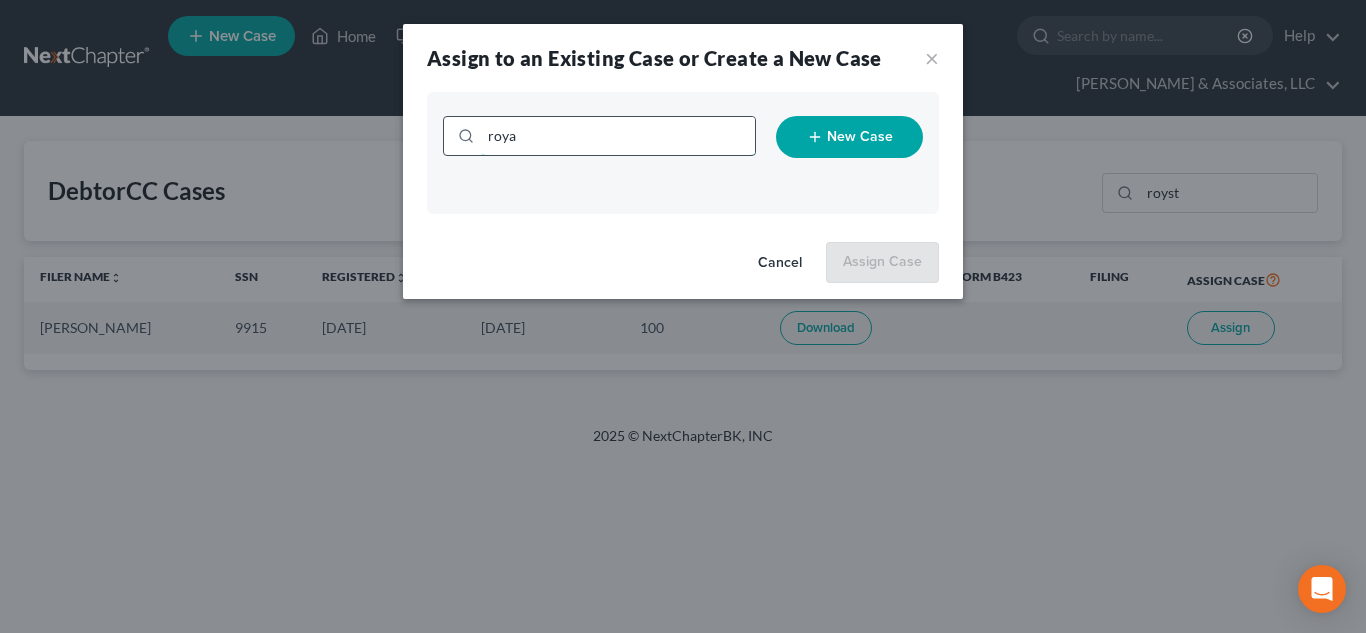 click on "roya" at bounding box center (618, 136) 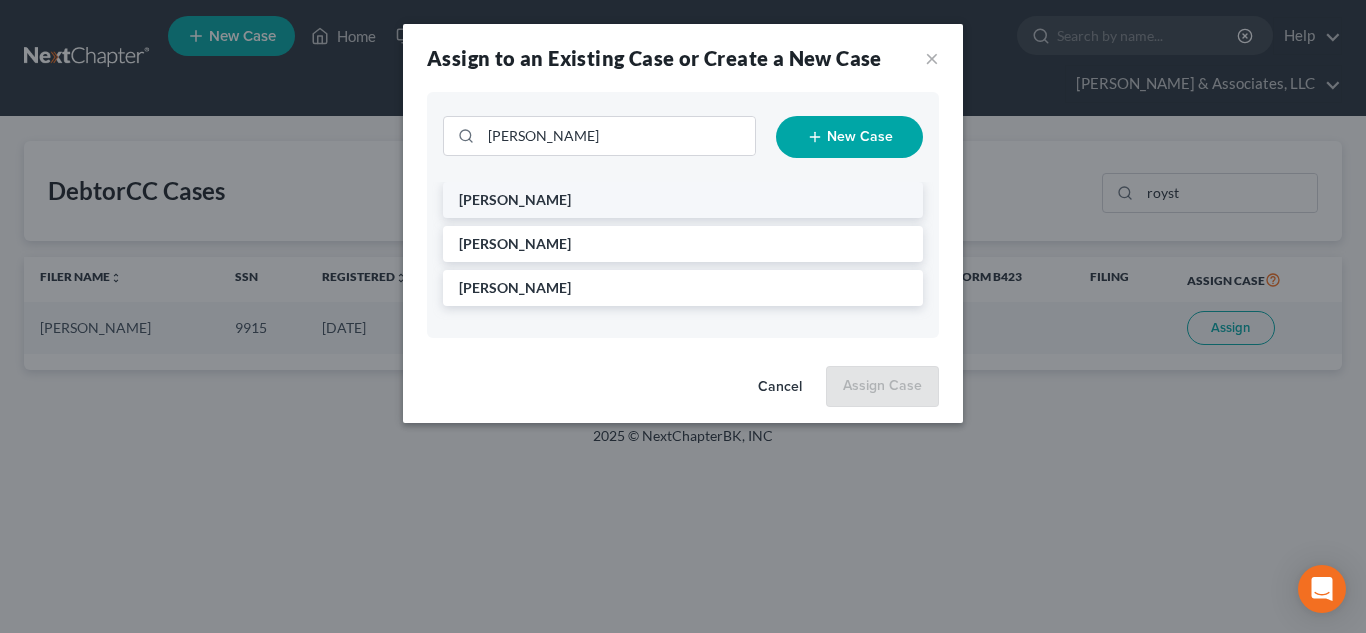 click on "[PERSON_NAME]" at bounding box center [515, 199] 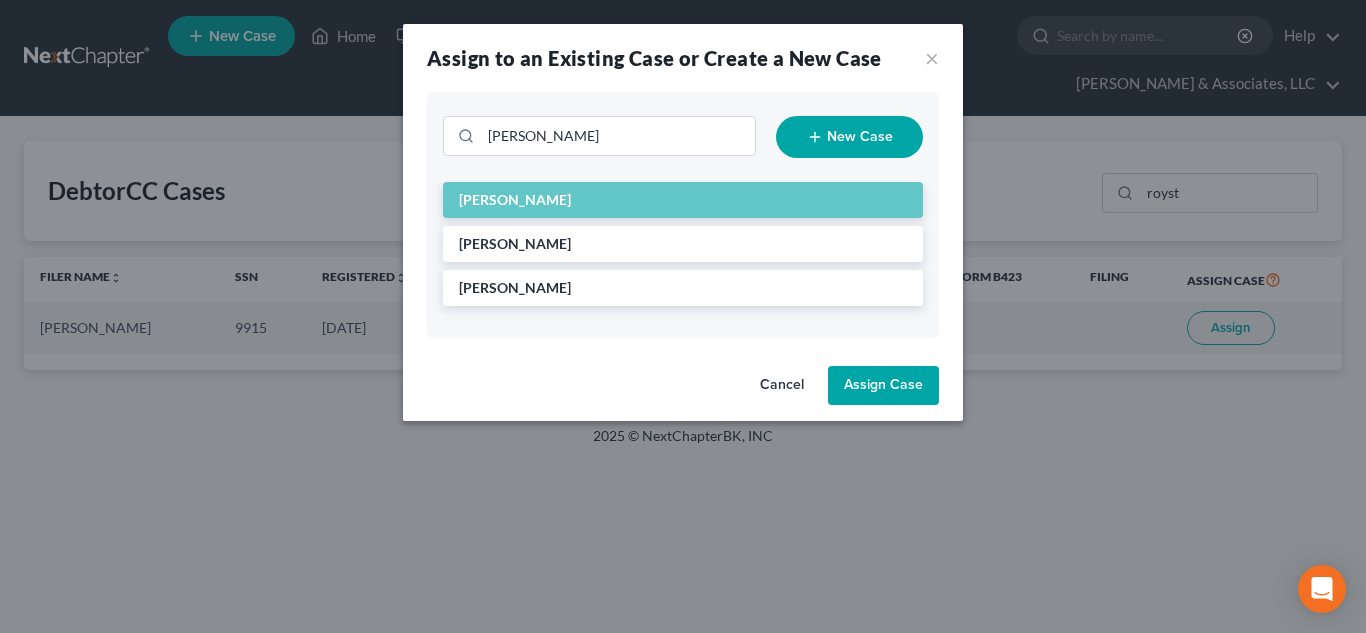 click on "Assign Case" at bounding box center (883, 386) 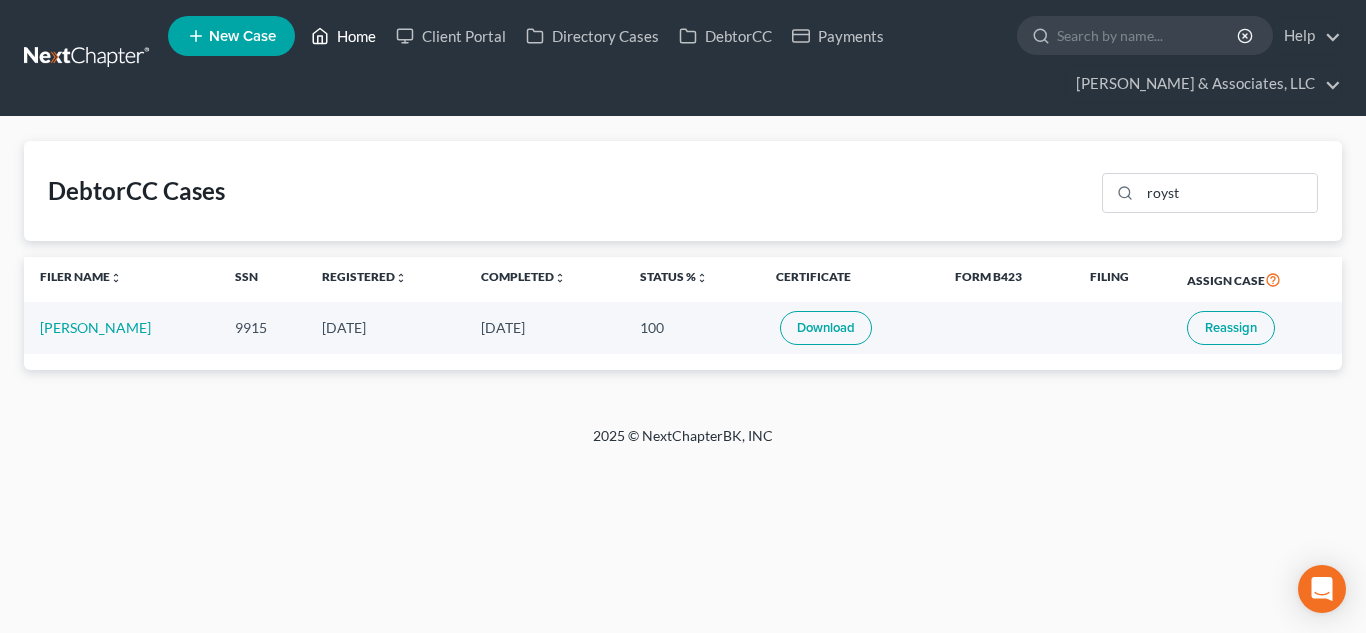 click on "Home" at bounding box center [343, 36] 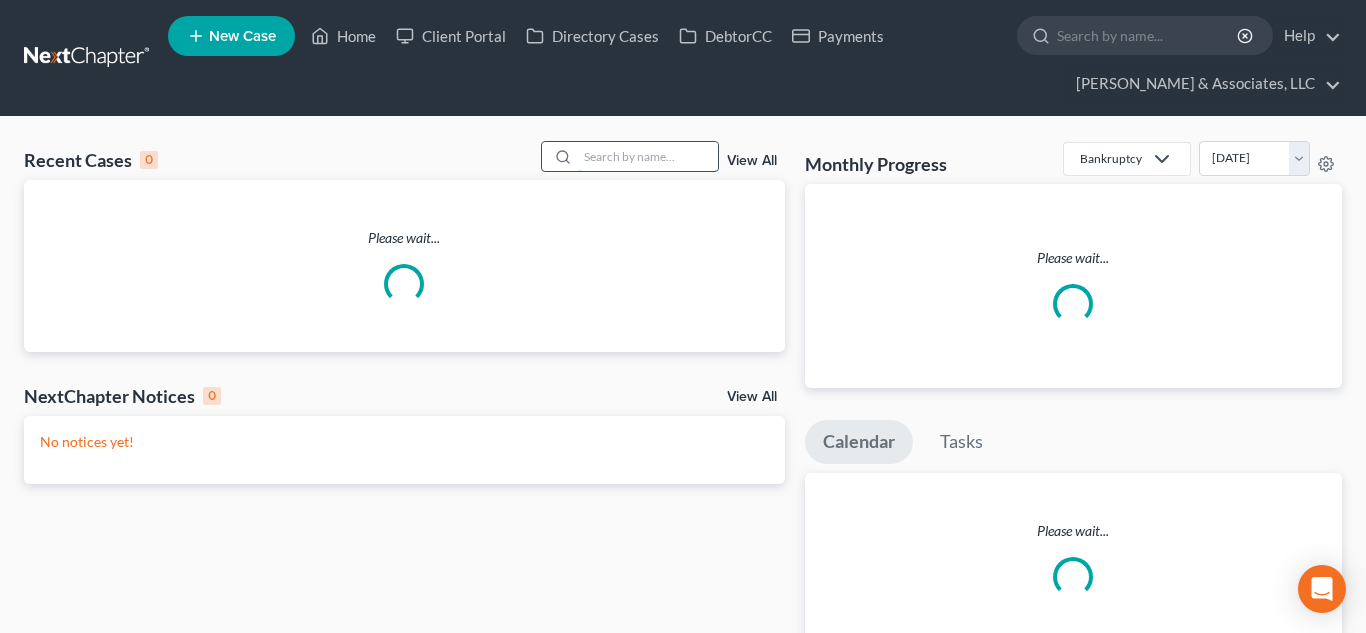 click at bounding box center [648, 156] 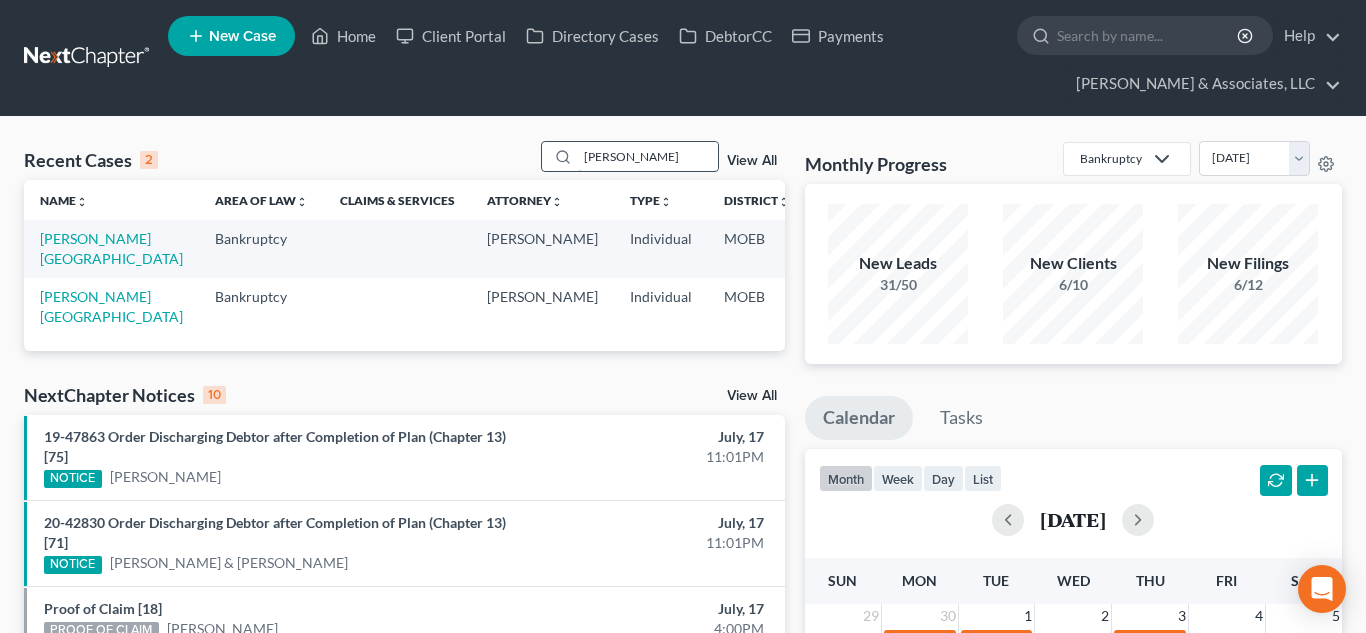 click on "[PERSON_NAME]" at bounding box center [648, 156] 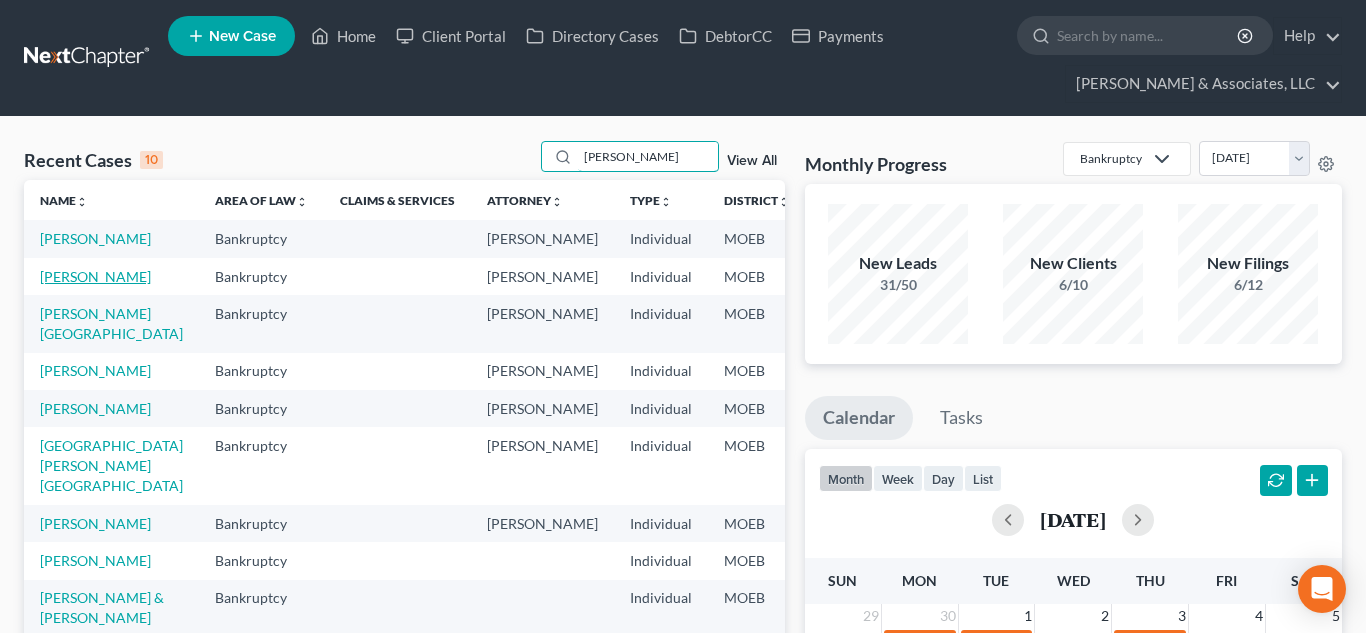 type on "[PERSON_NAME]" 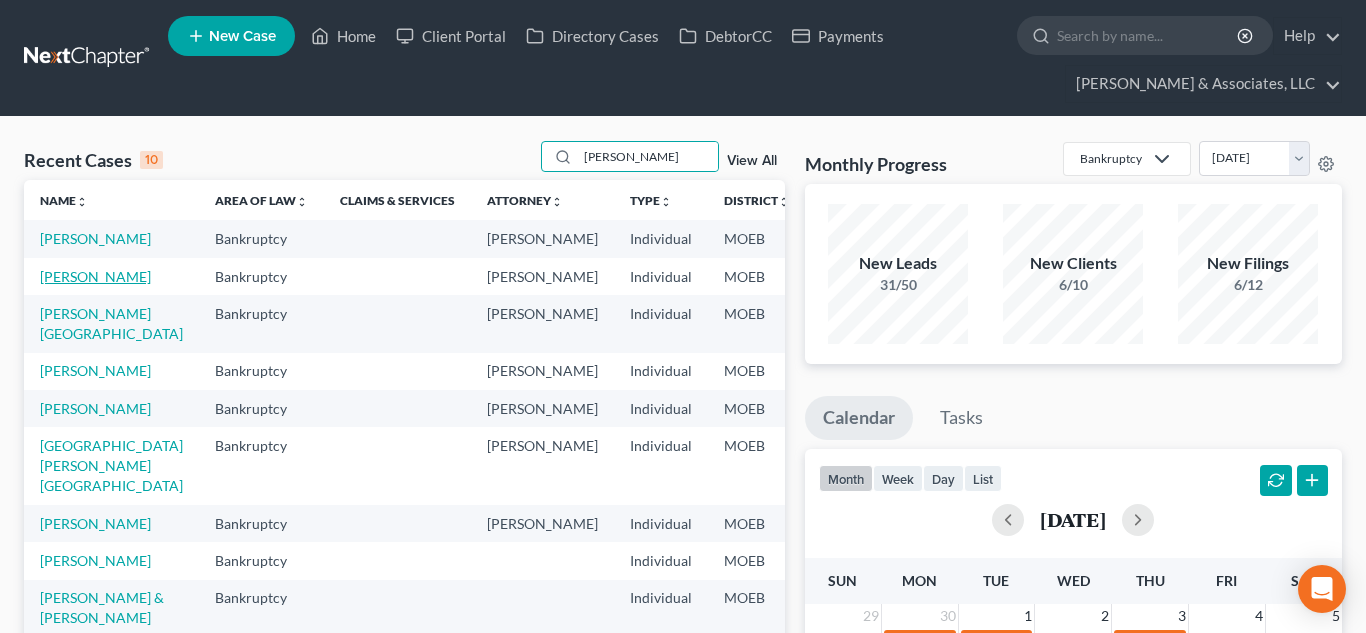 click on "[PERSON_NAME]" at bounding box center [95, 276] 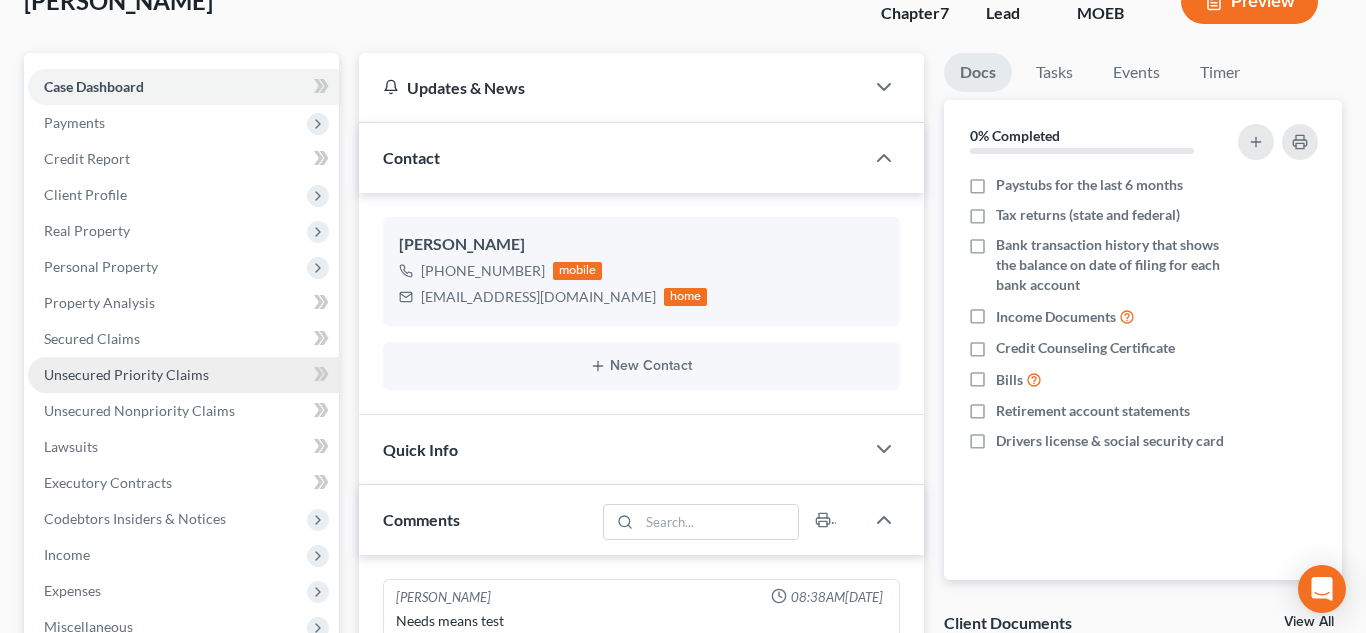 scroll, scrollTop: 151, scrollLeft: 0, axis: vertical 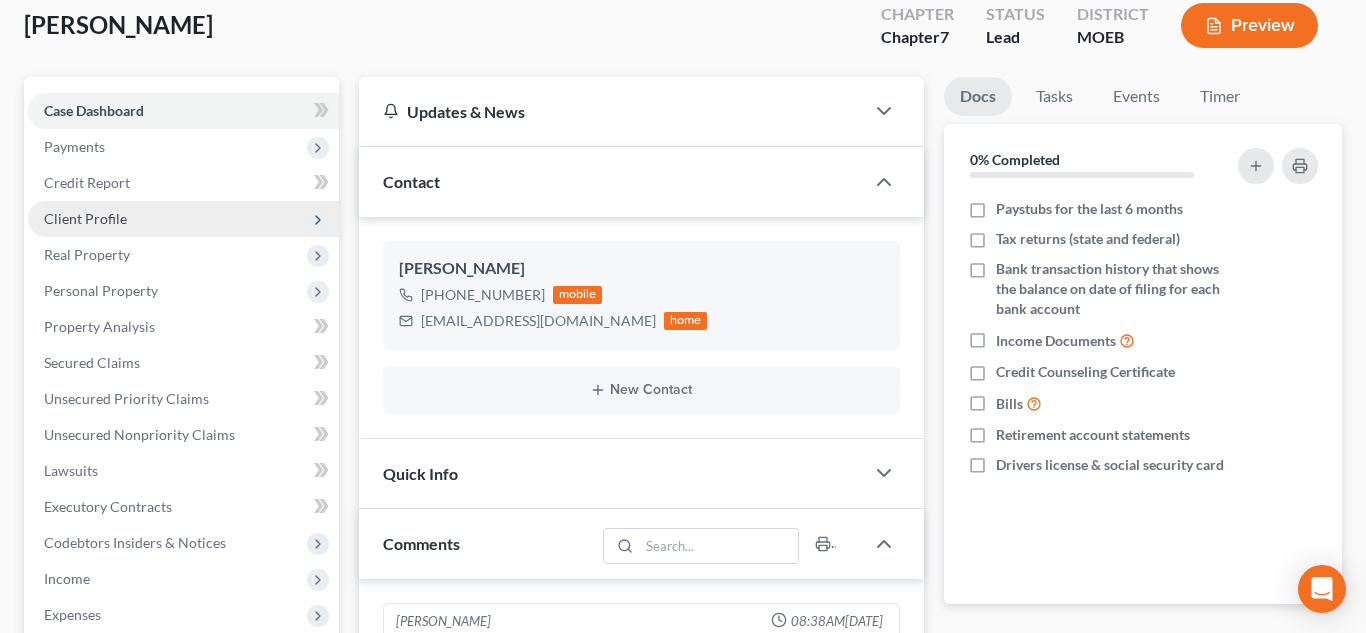 click on "Client Profile" at bounding box center (85, 218) 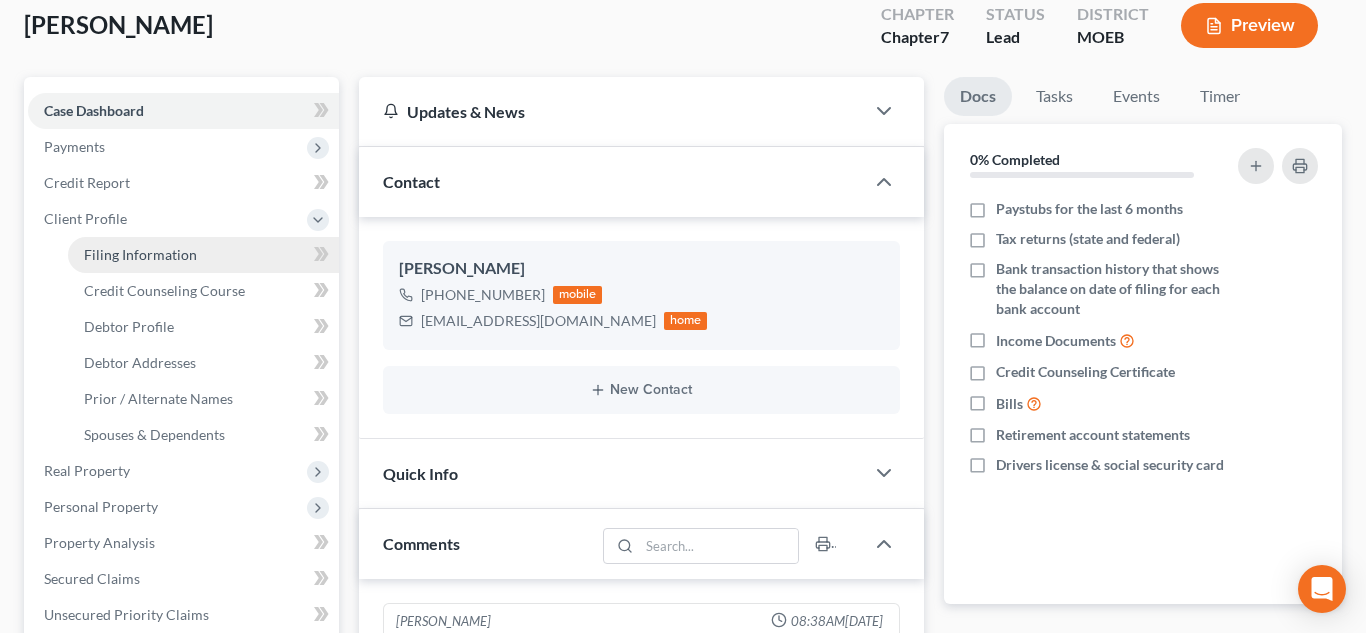 click on "Filing Information" at bounding box center [140, 254] 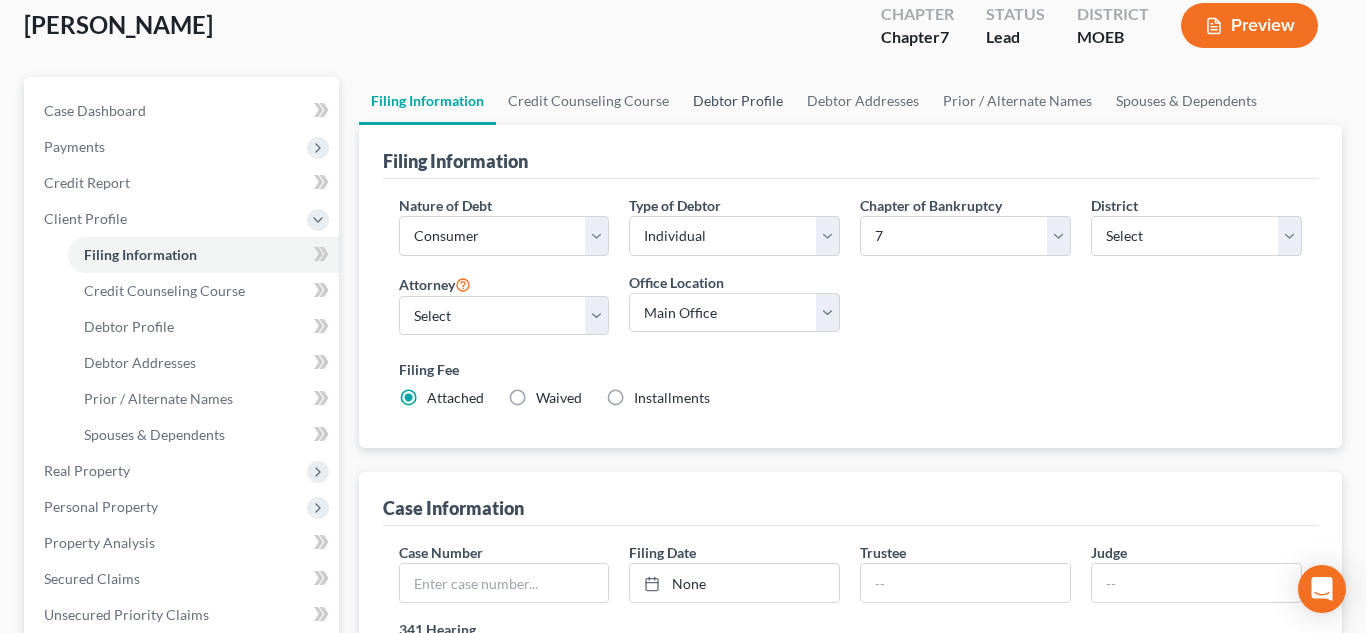 scroll, scrollTop: 0, scrollLeft: 0, axis: both 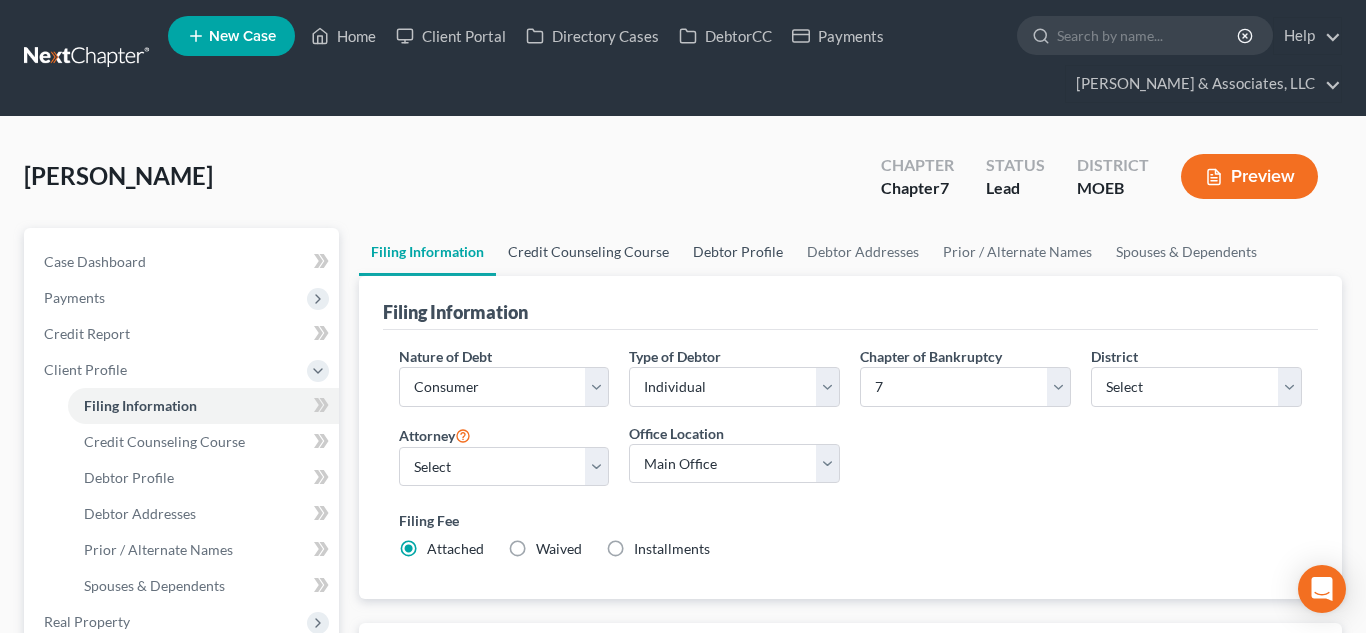 click on "Credit Counseling Course" at bounding box center [588, 252] 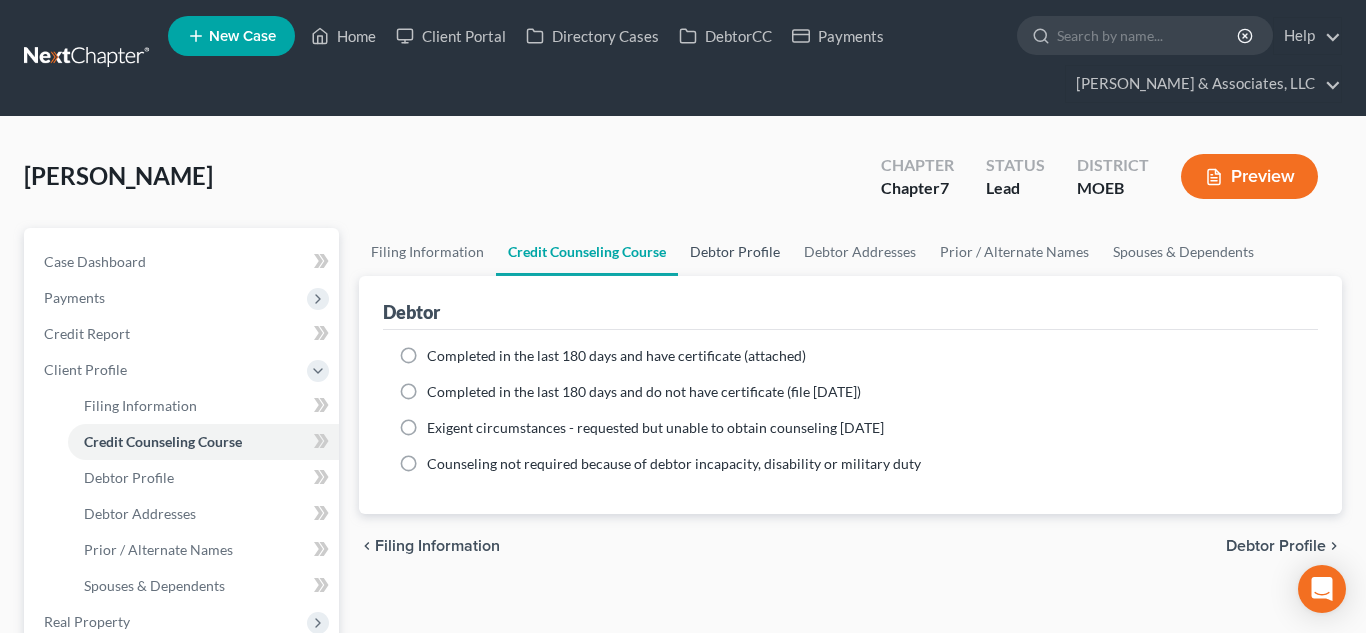 click on "Debtor Profile" at bounding box center (735, 252) 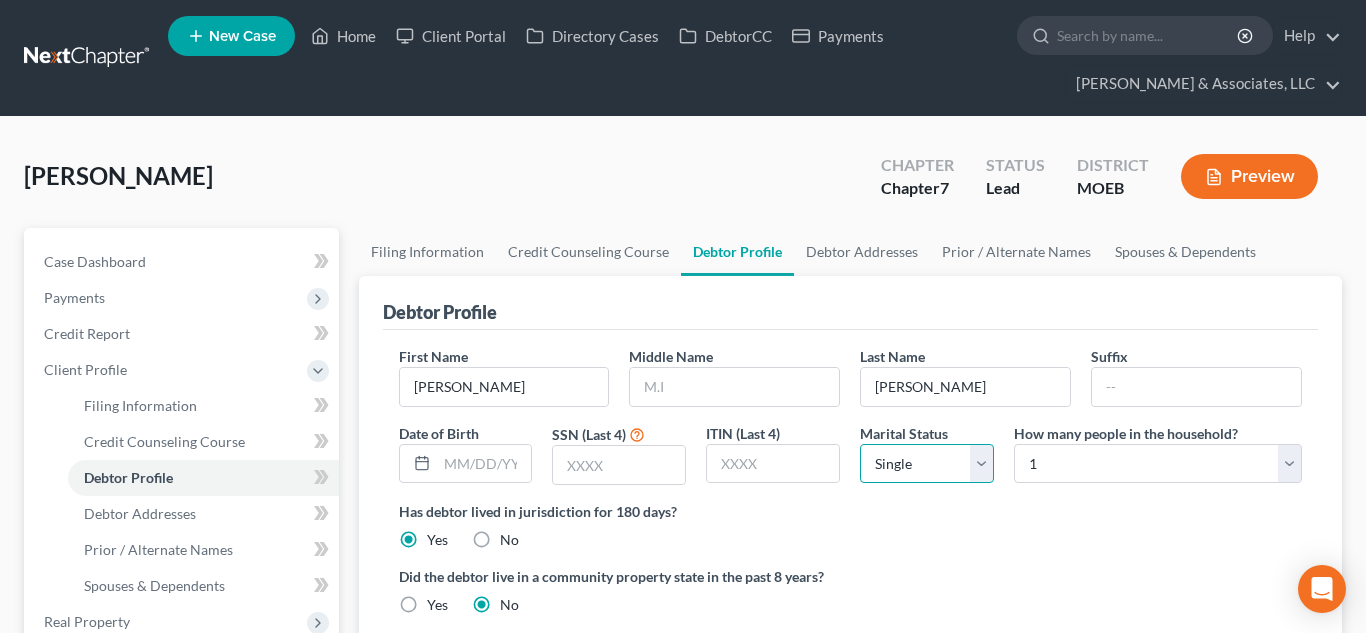 click on "Select Single Married Separated Divorced Widowed" at bounding box center [927, 464] 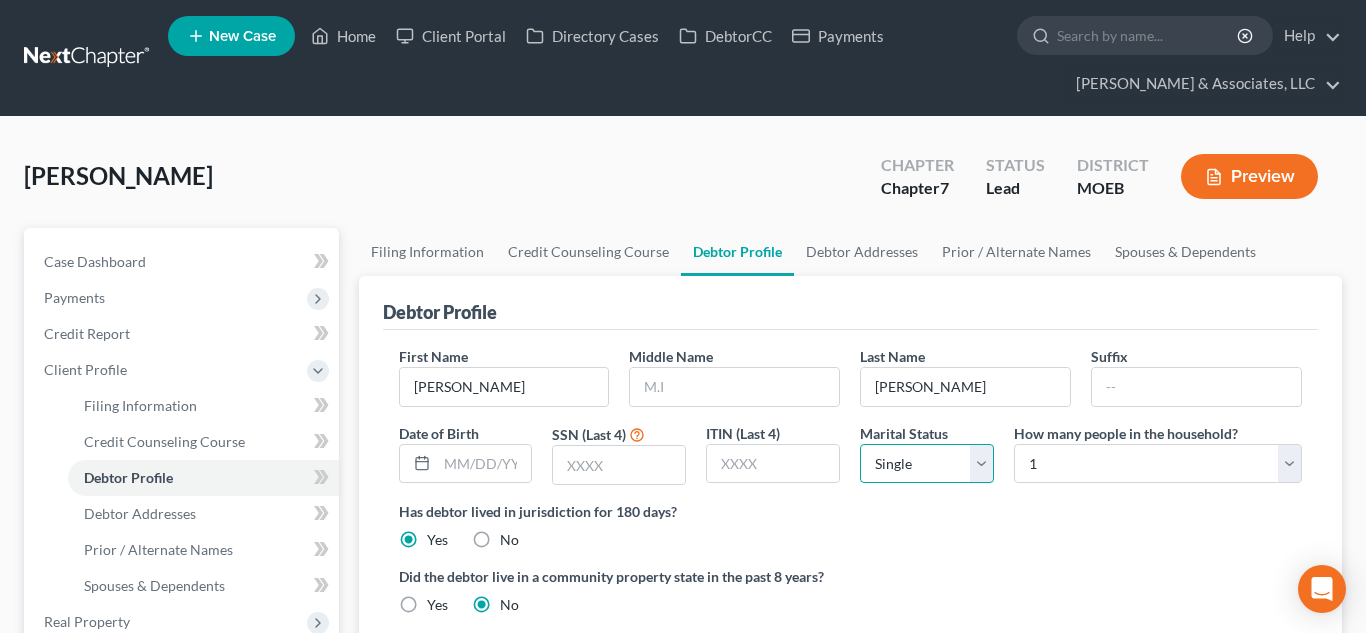 select on "1" 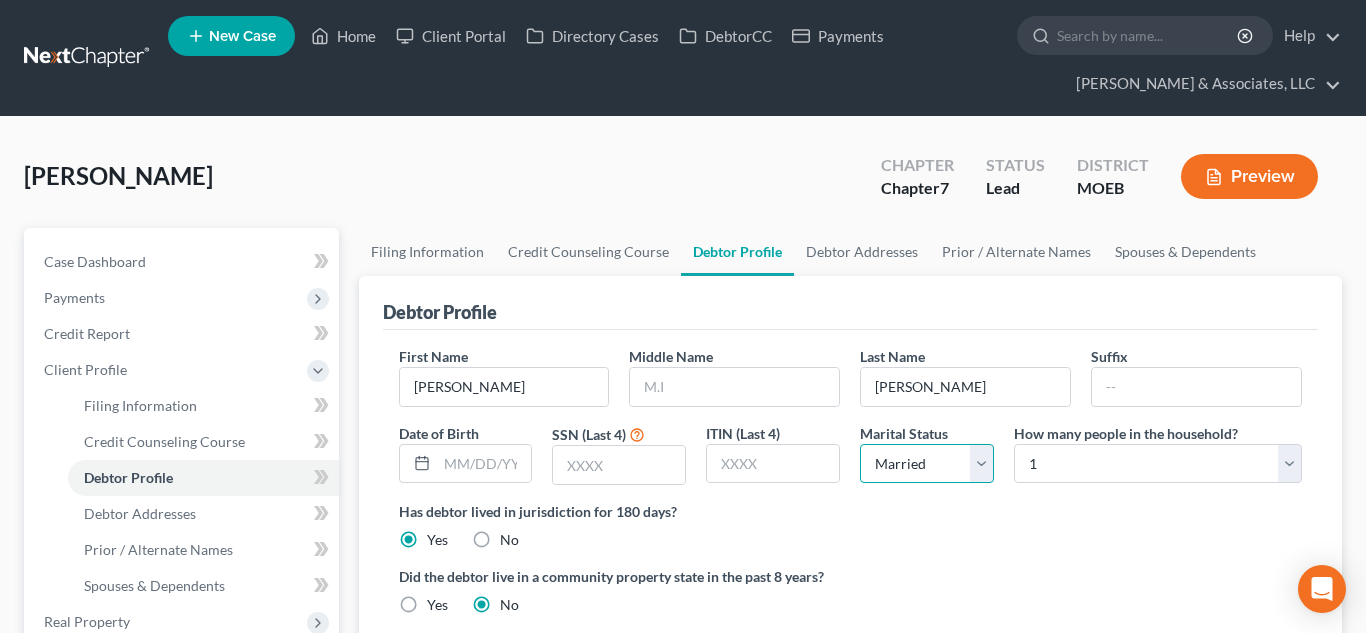 click on "Select Single Married Separated Divorced Widowed" at bounding box center [927, 464] 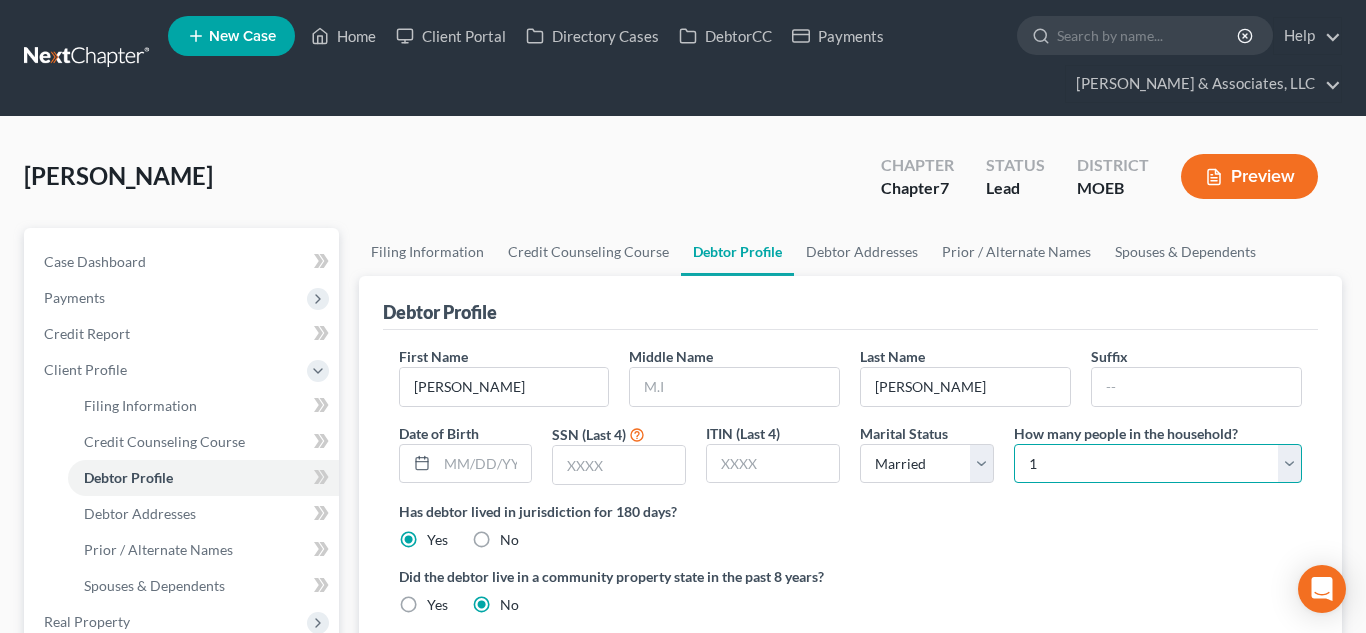click on "Select 1 2 3 4 5 6 7 8 9 10 11 12 13 14 15 16 17 18 19 20" at bounding box center [1158, 464] 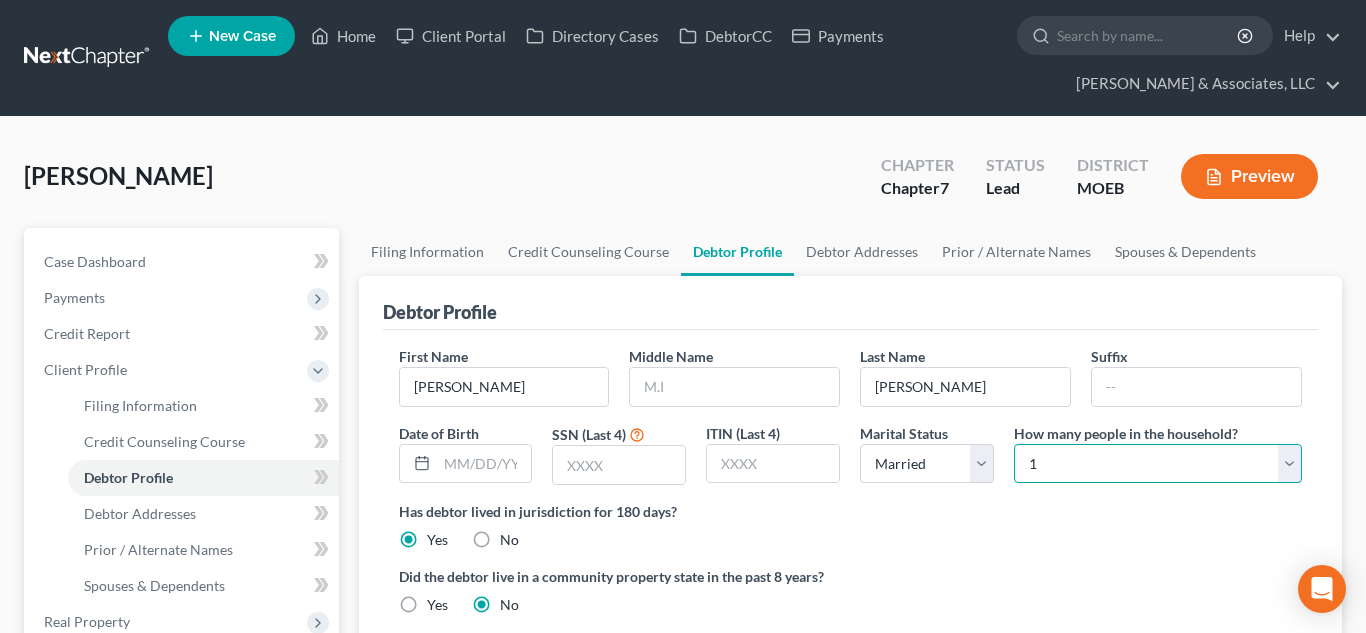 select on "1" 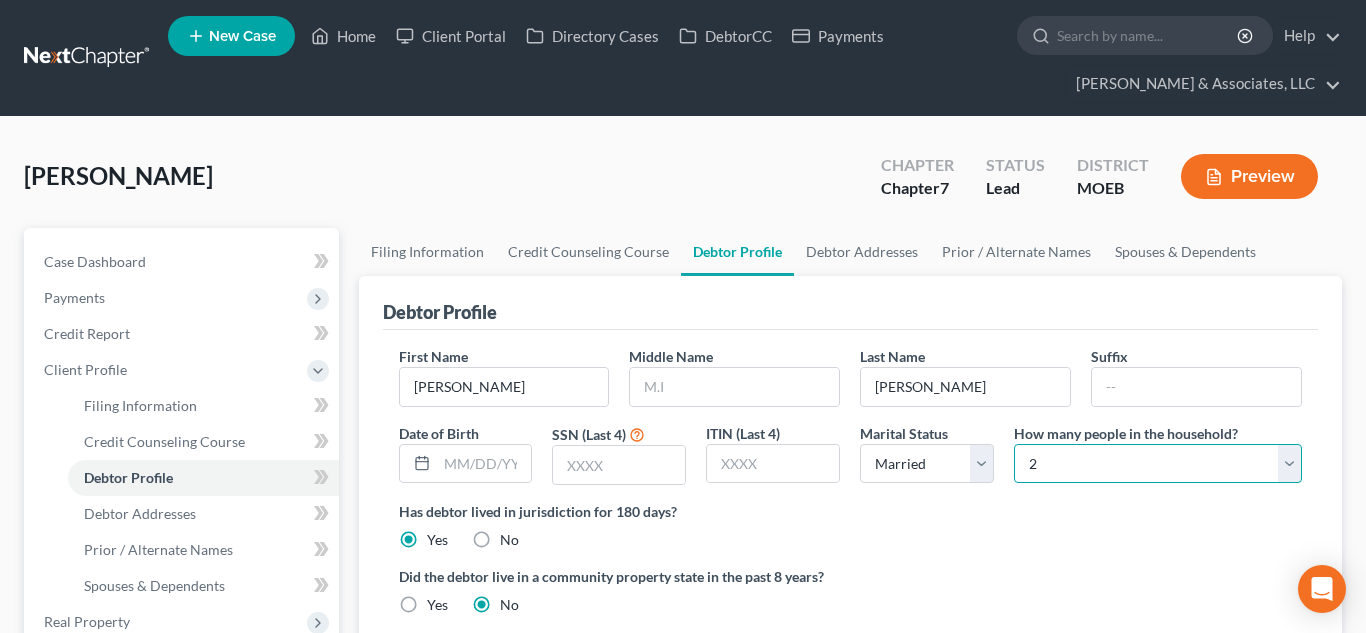 click on "Select 1 2 3 4 5 6 7 8 9 10 11 12 13 14 15 16 17 18 19 20" at bounding box center [1158, 464] 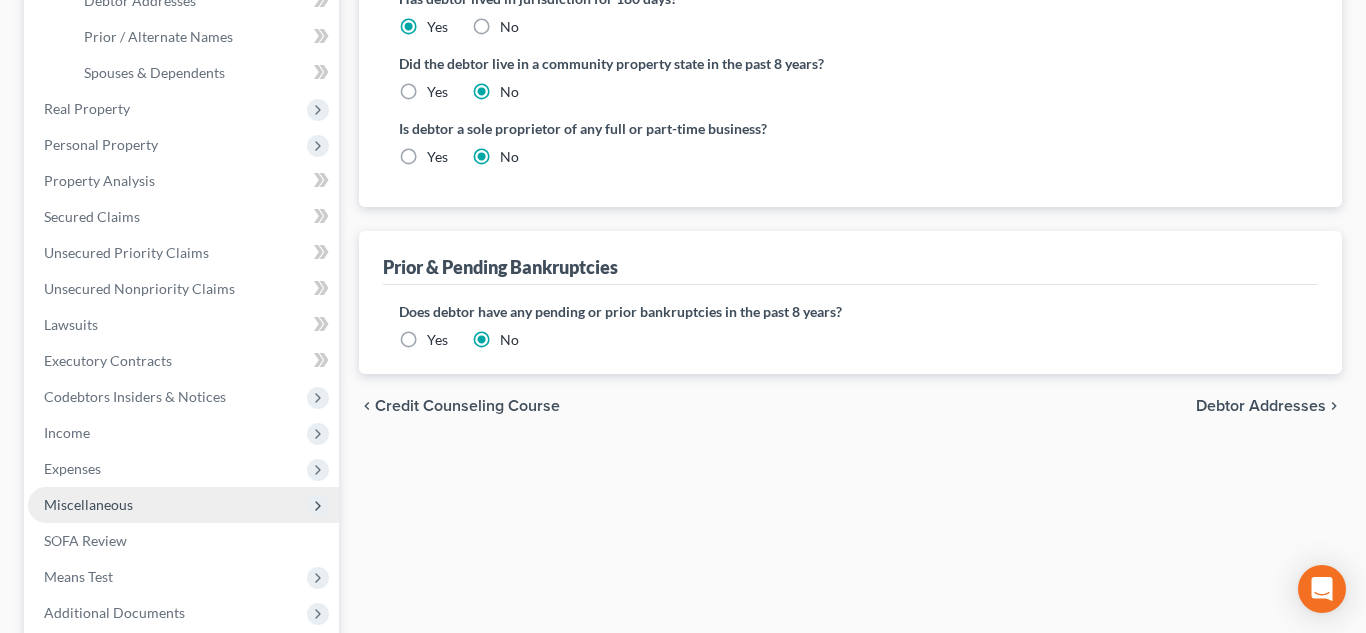 scroll, scrollTop: 519, scrollLeft: 0, axis: vertical 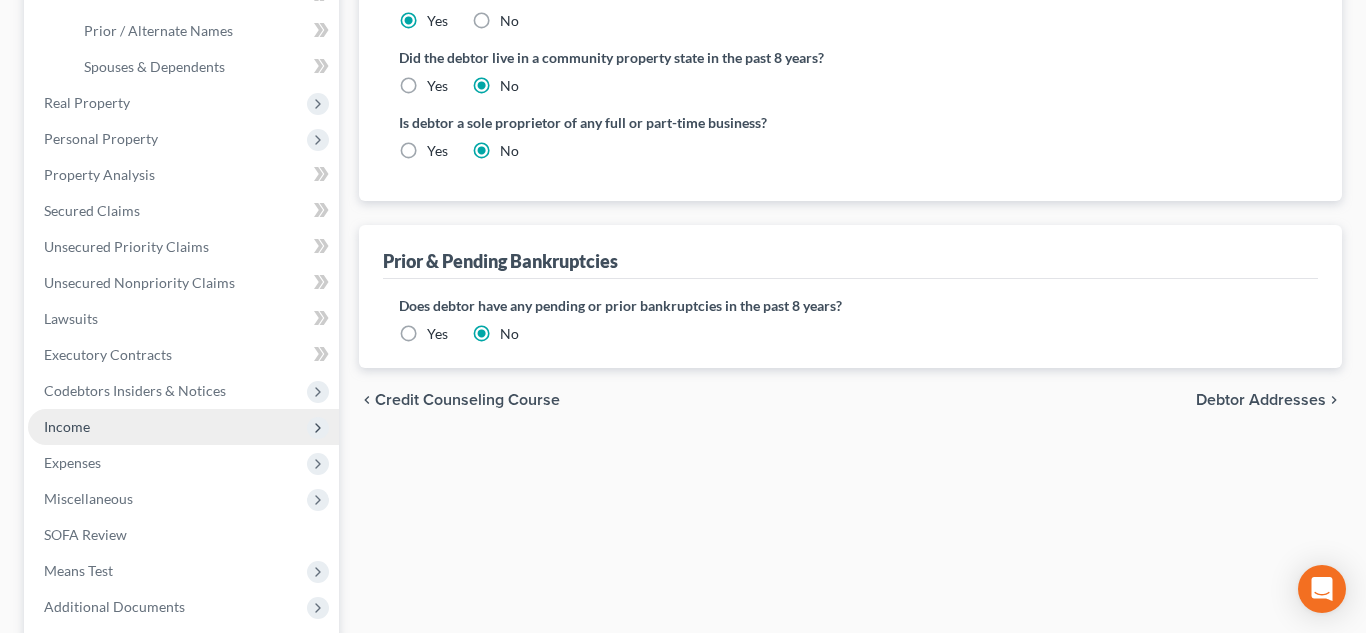 click on "Income" at bounding box center (183, 427) 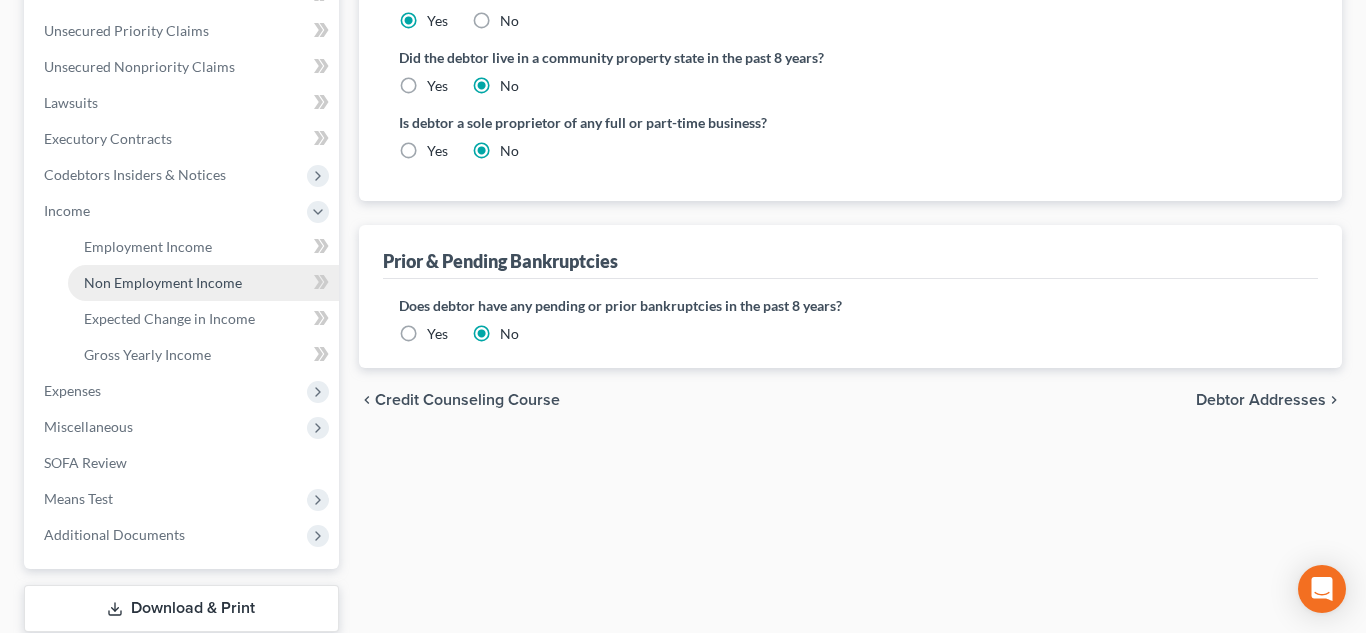 click on "Non Employment Income" at bounding box center [203, 283] 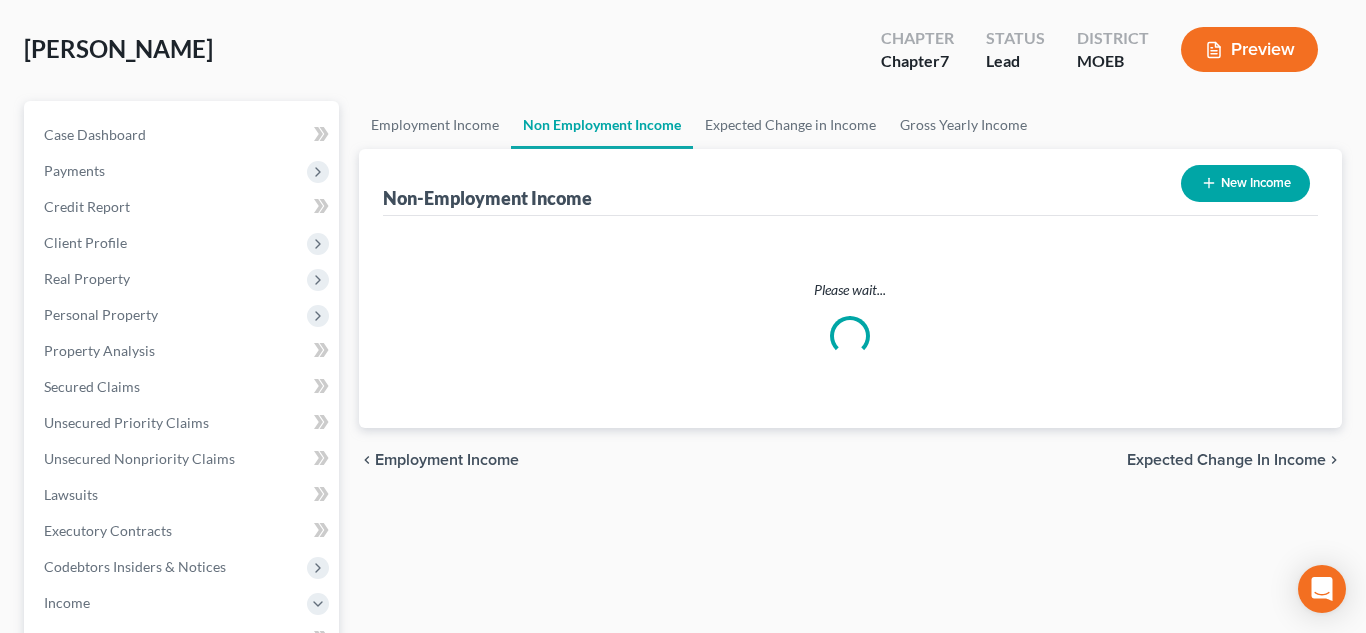 scroll, scrollTop: 0, scrollLeft: 0, axis: both 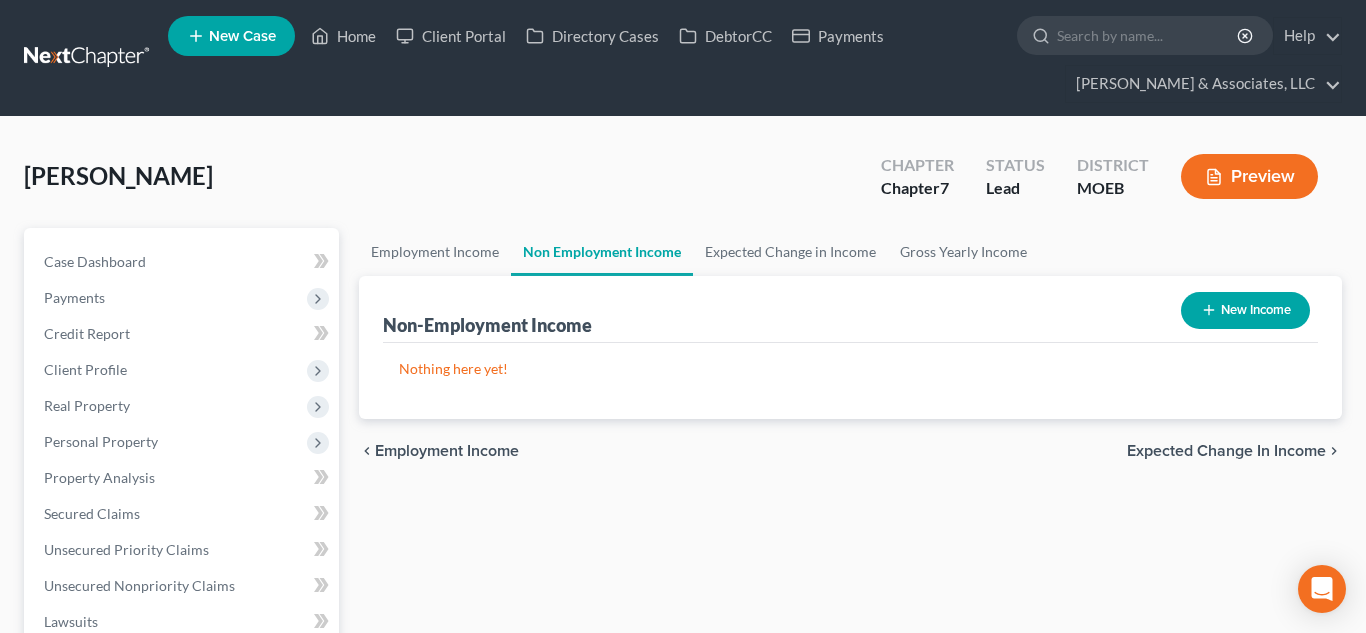 click on "New Income" at bounding box center (1245, 310) 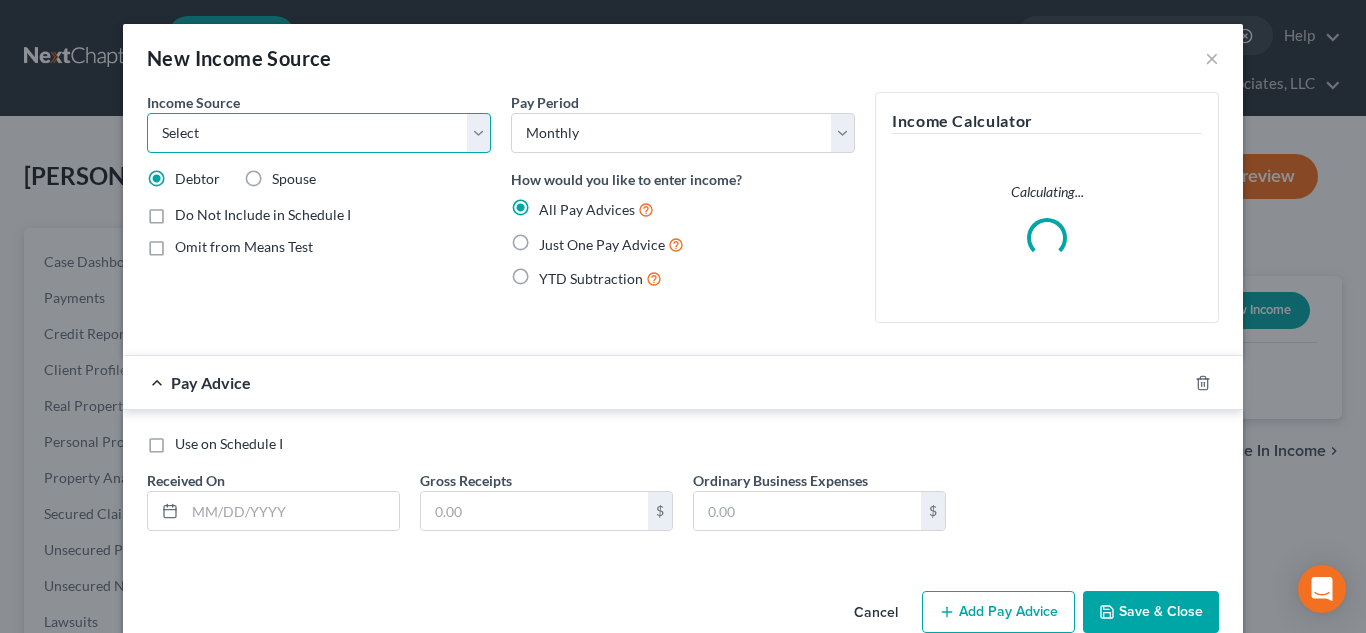click on "Select Unemployment Disability (from employer) Pension Retirement Social Security / Social Security Disability Other Government Assistance Interests, Dividends or Royalties Child / Family Support Contributions to Household Property / Rental Business, Professional or Farm Alimony / Maintenance Payments Military Disability Benefits Other Monthly Income" at bounding box center (319, 133) 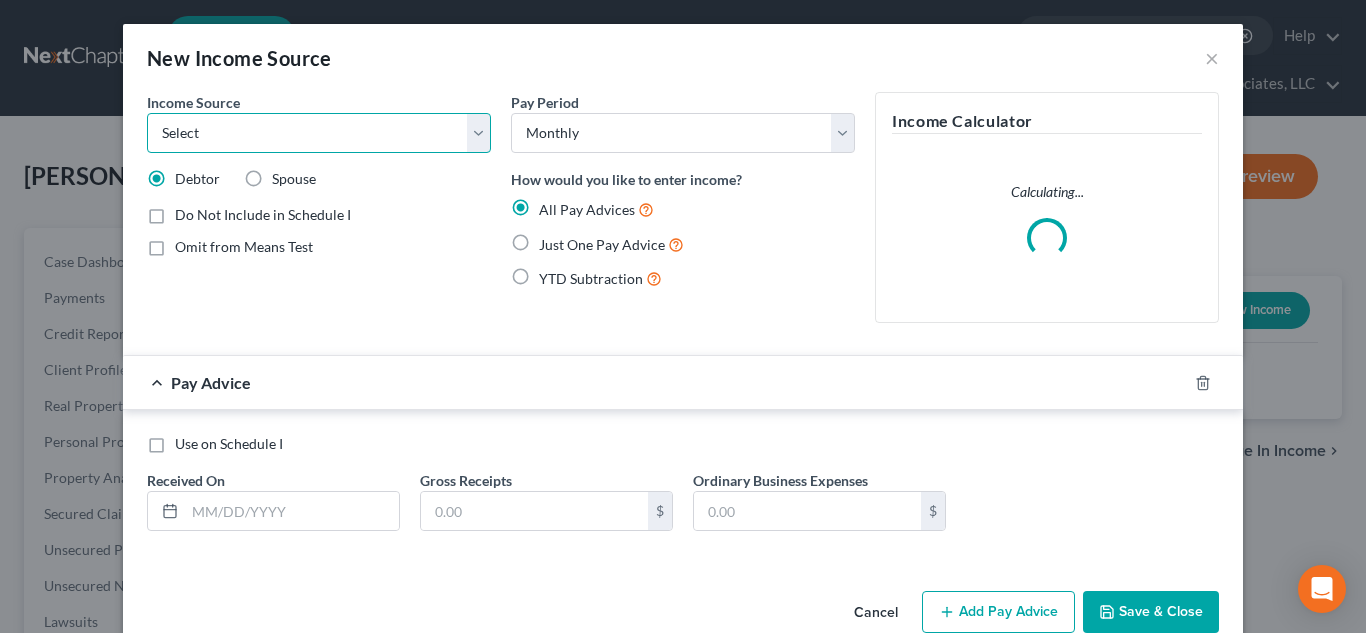 select on "4" 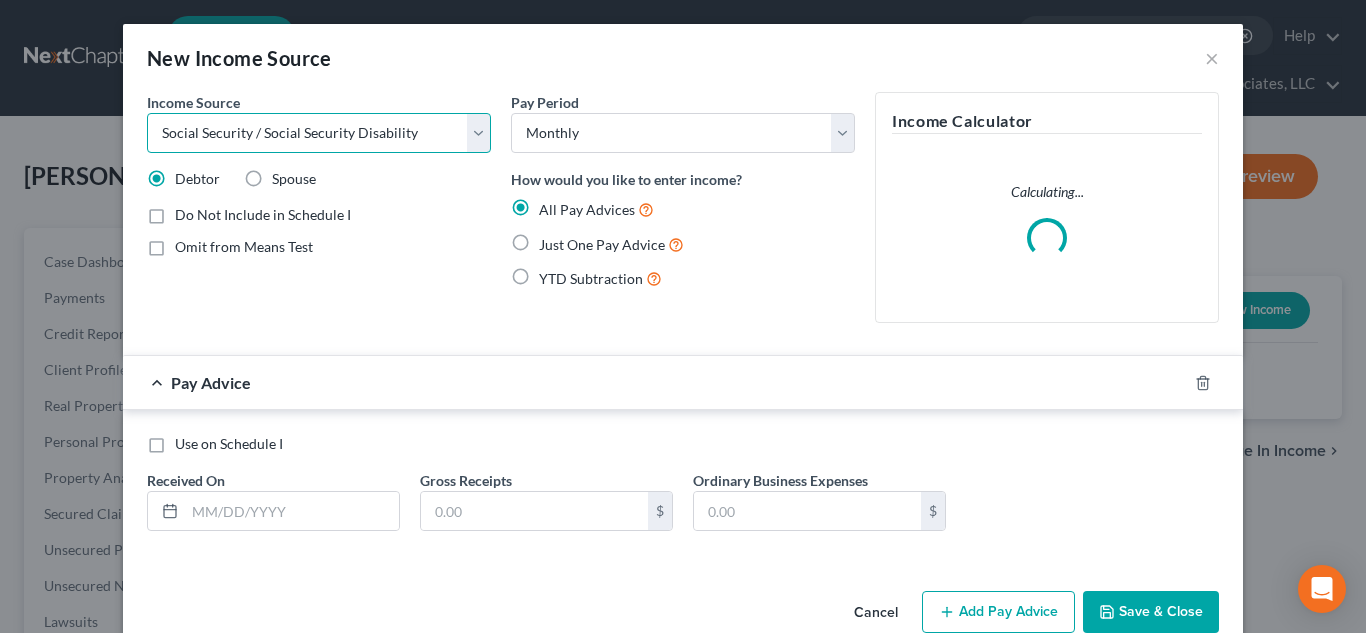 click on "Select Unemployment Disability (from employer) Pension Retirement Social Security / Social Security Disability Other Government Assistance Interests, Dividends or Royalties Child / Family Support Contributions to Household Property / Rental Business, Professional or Farm Alimony / Maintenance Payments Military Disability Benefits Other Monthly Income" at bounding box center (319, 133) 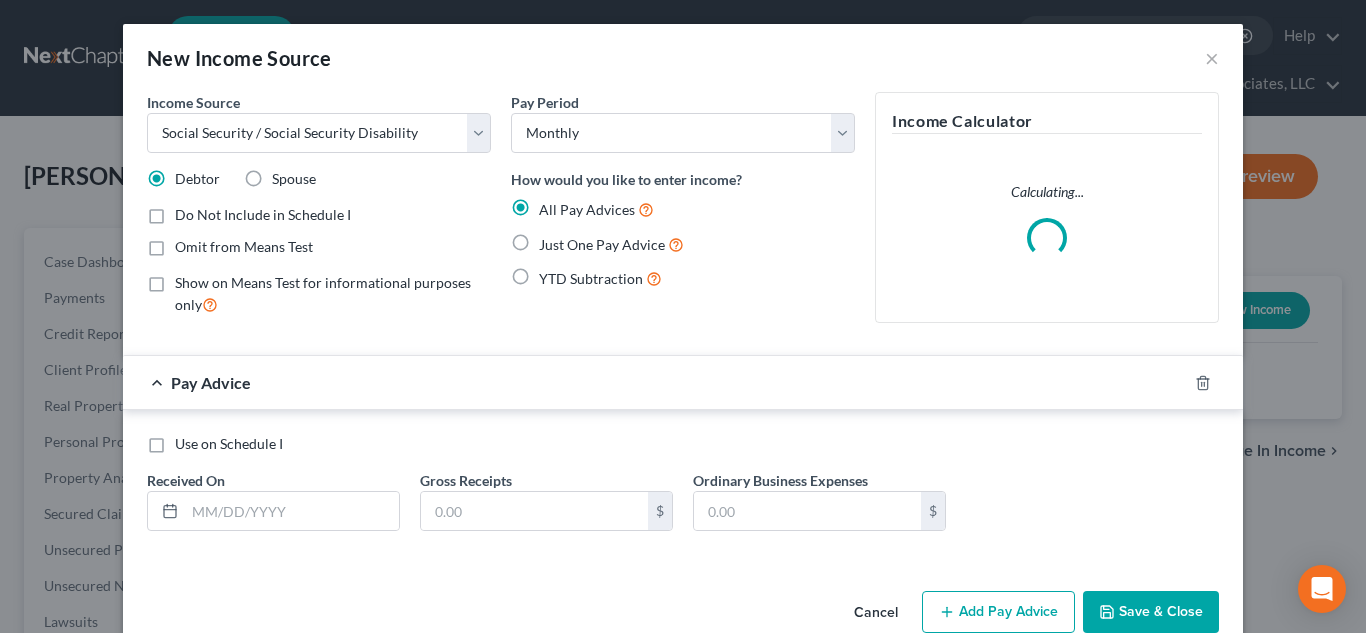 click on "Spouse" at bounding box center [294, 179] 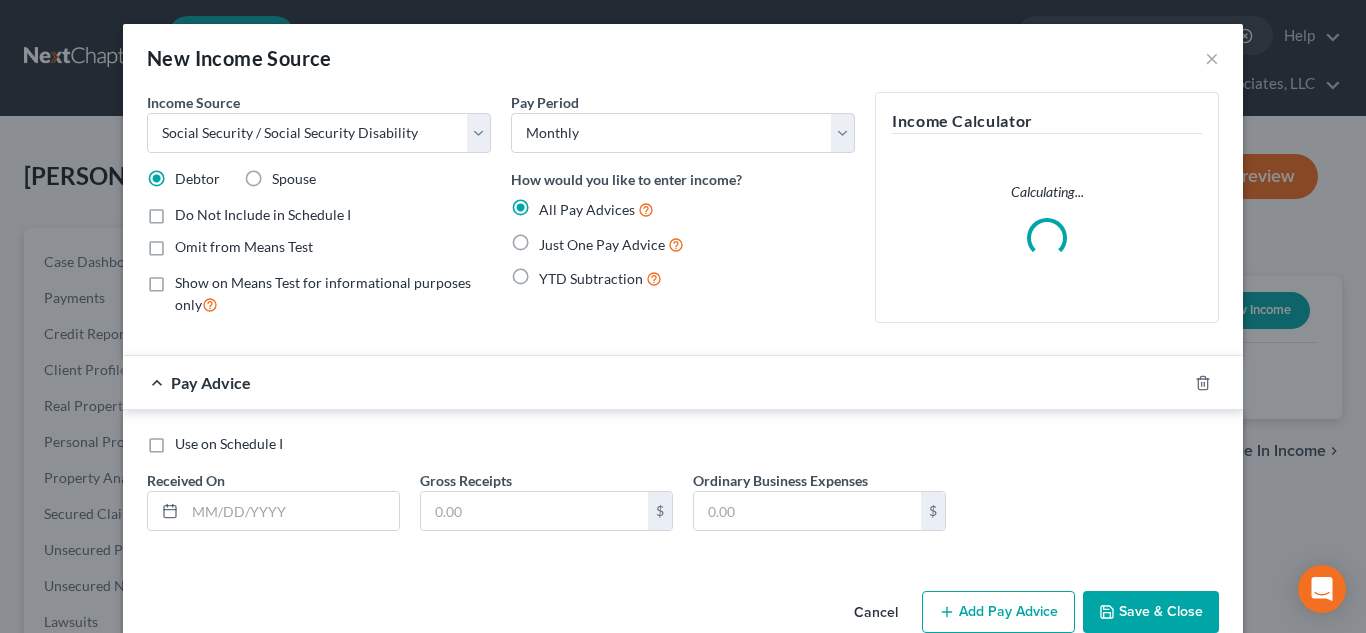 click on "Spouse" at bounding box center [286, 175] 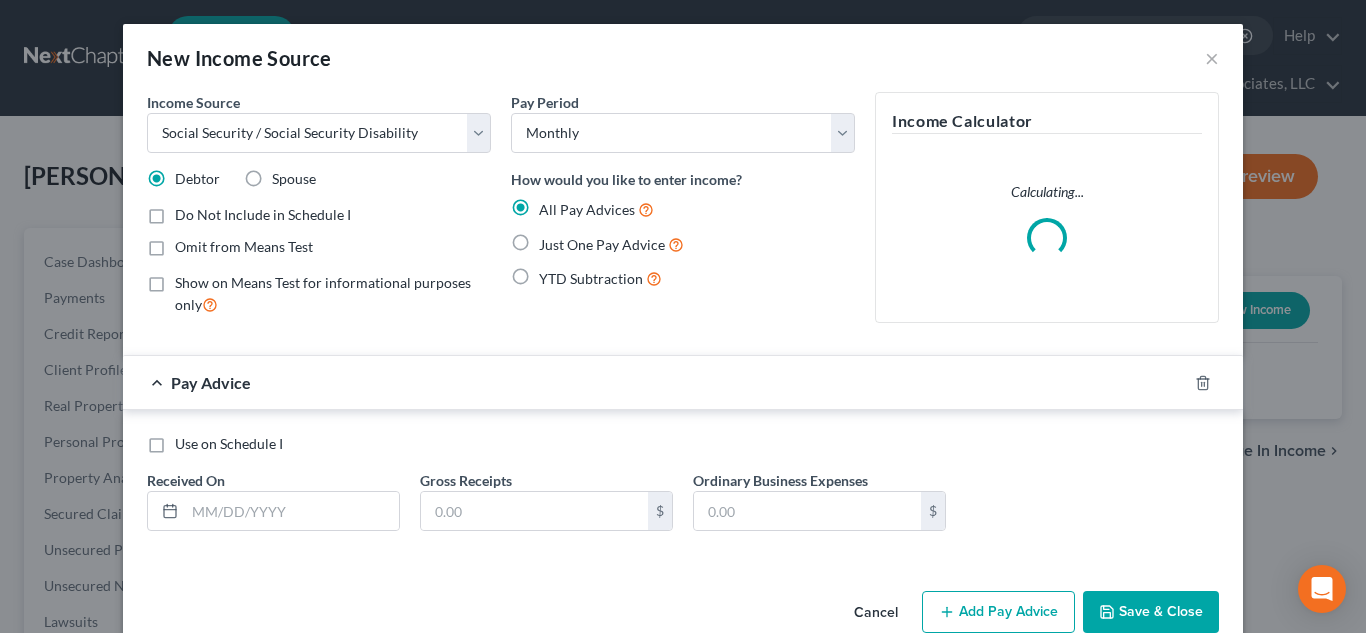 radio on "true" 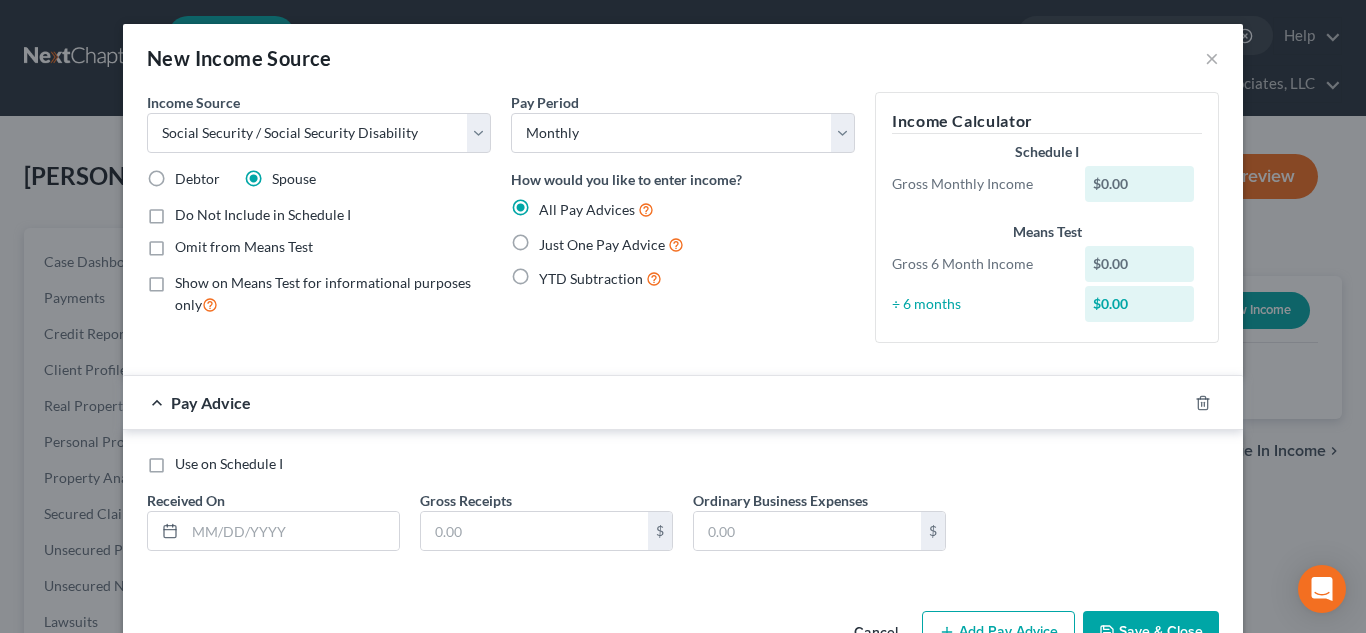 click on "Just One Pay Advice" at bounding box center [611, 244] 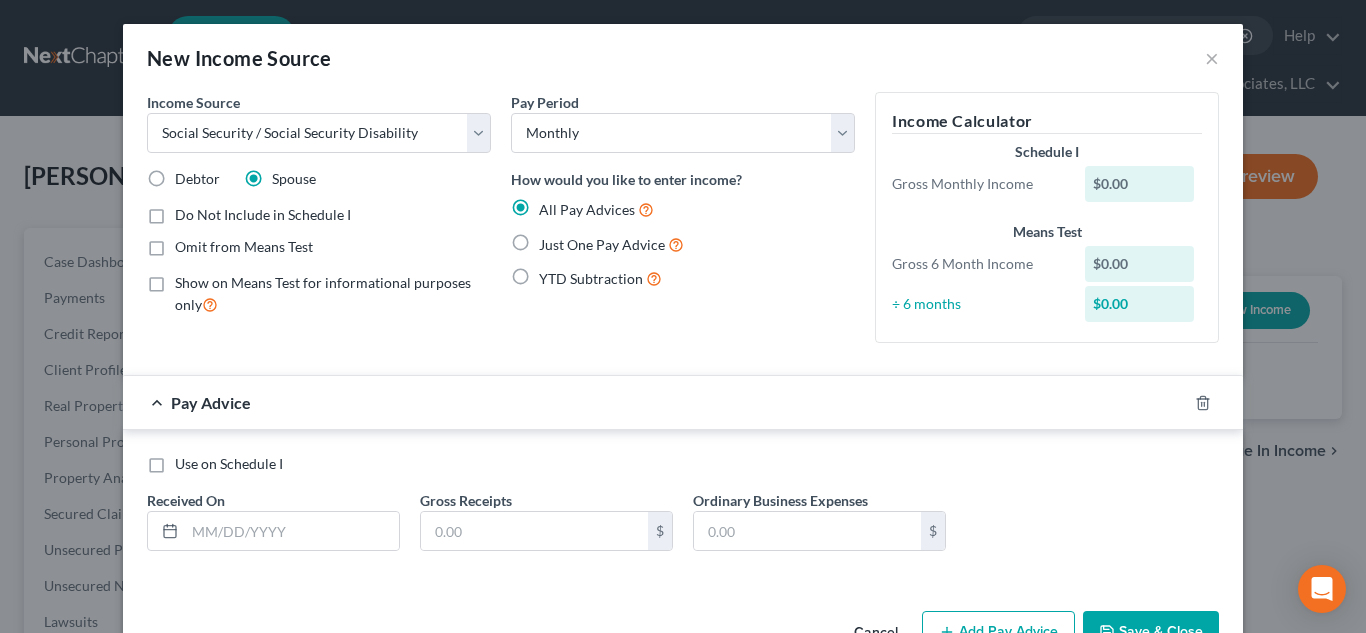 click on "Just One Pay Advice" at bounding box center [553, 239] 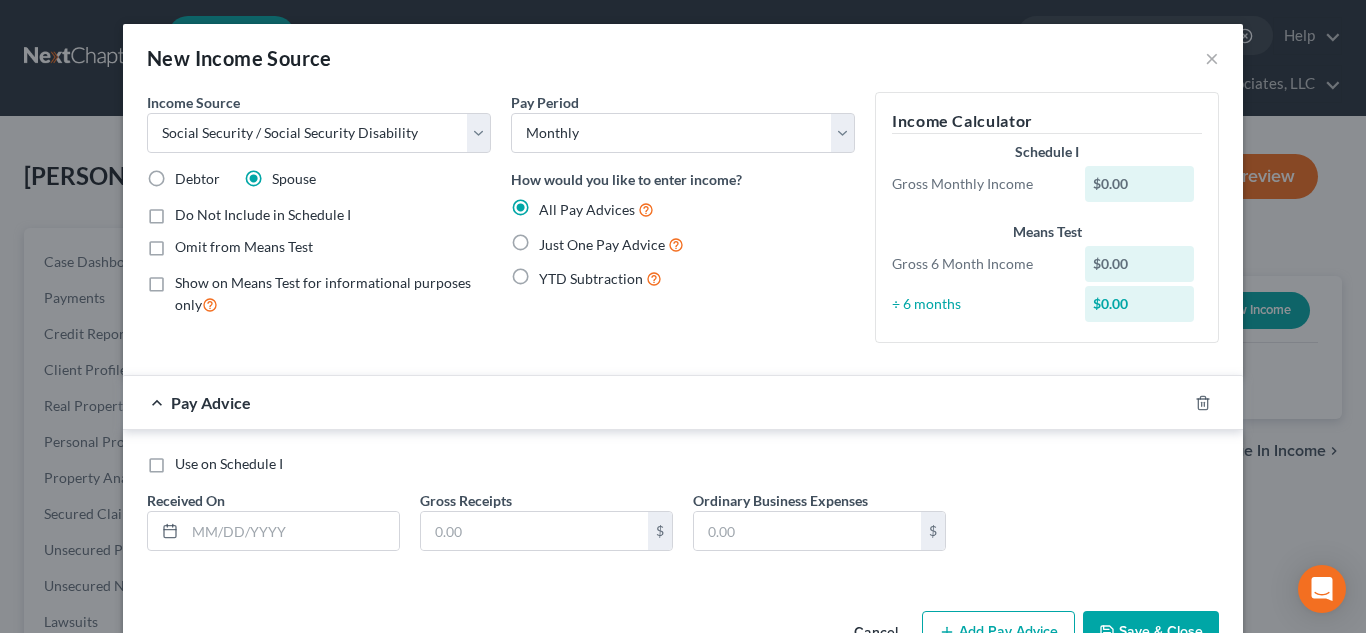 radio on "true" 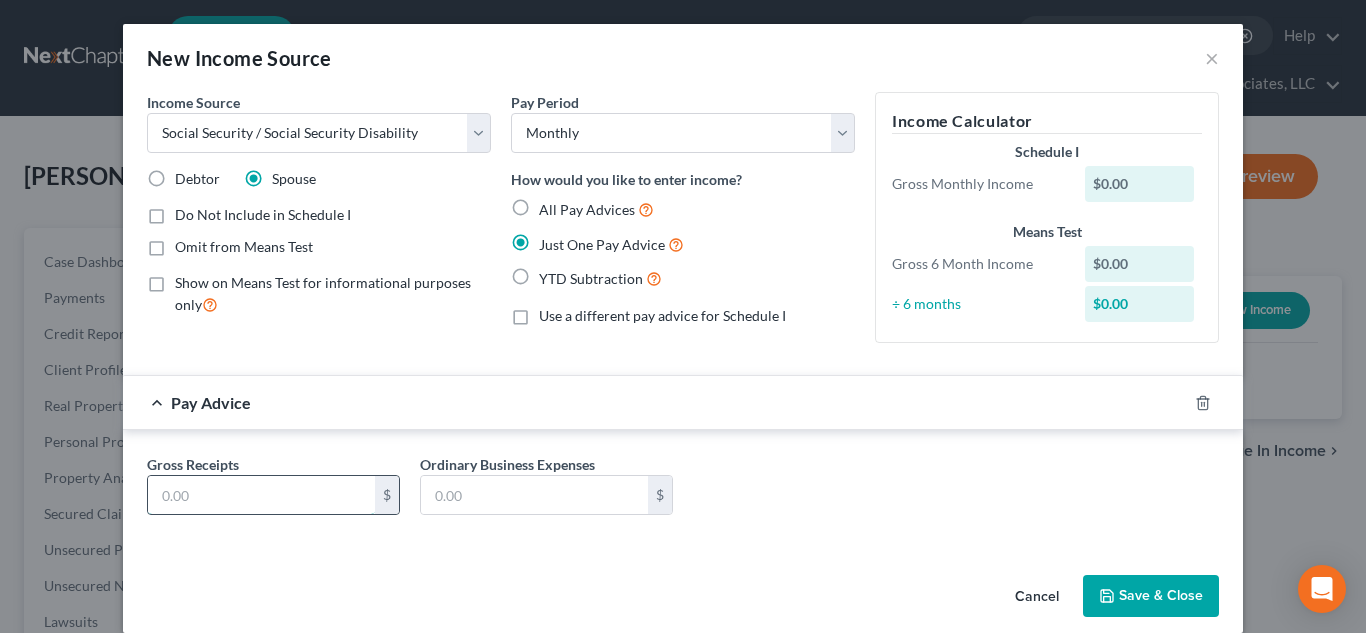 click at bounding box center [261, 495] 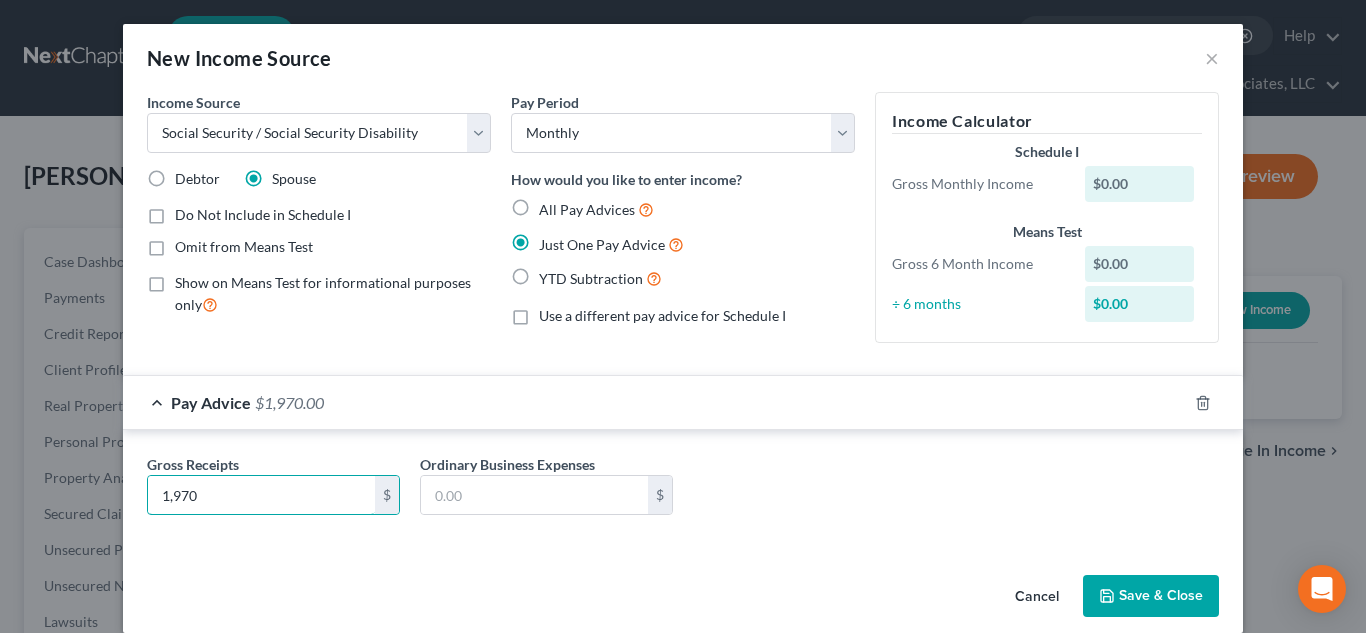 type on "1,970" 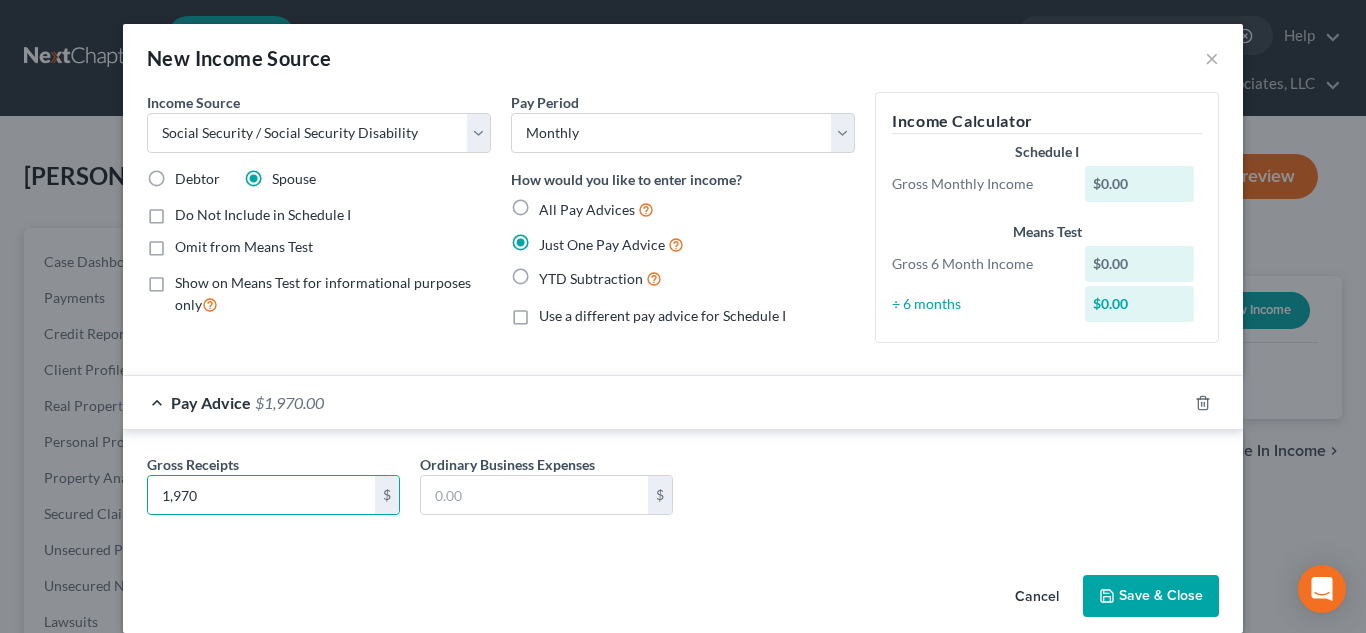 click on "Save & Close" at bounding box center (1151, 596) 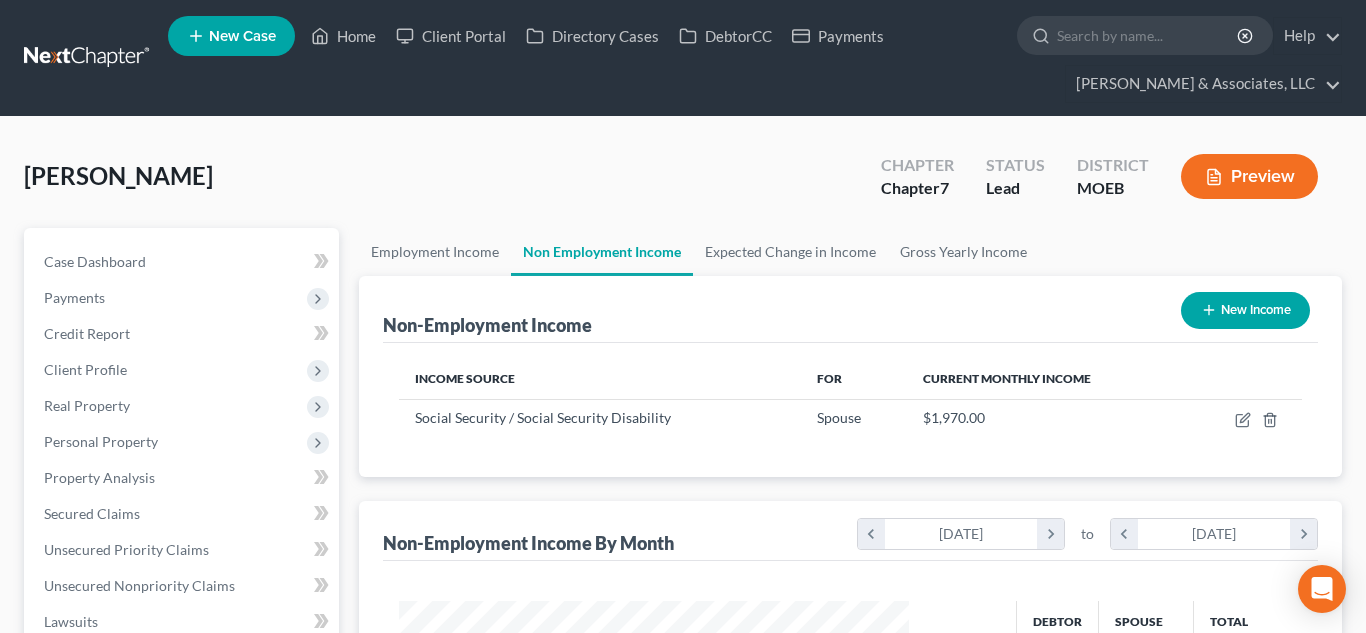 scroll, scrollTop: 999642, scrollLeft: 999450, axis: both 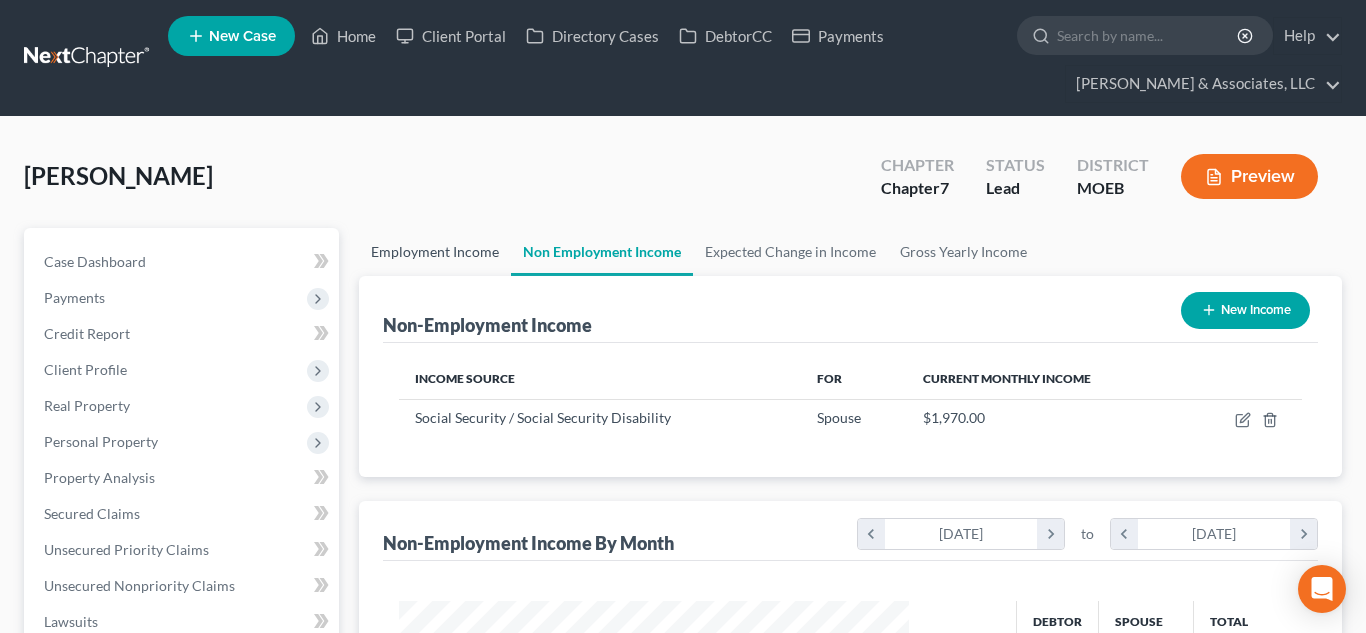 click on "Employment Income" at bounding box center [435, 252] 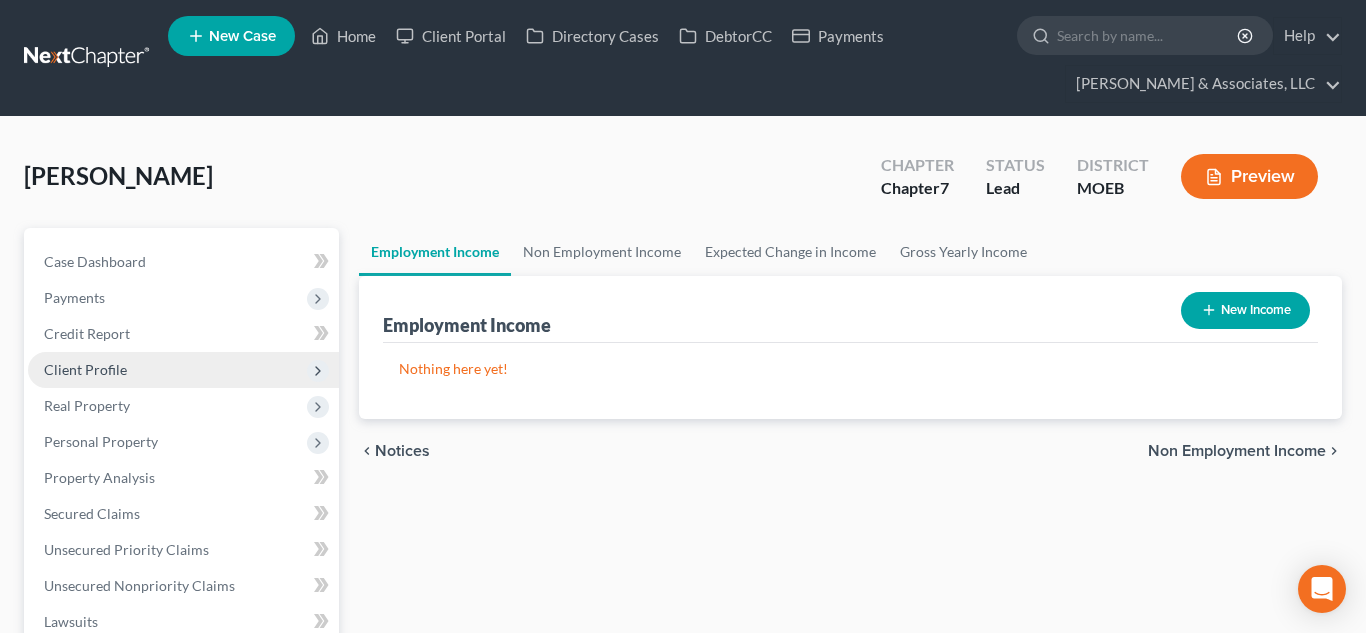 click on "Client Profile" at bounding box center (85, 369) 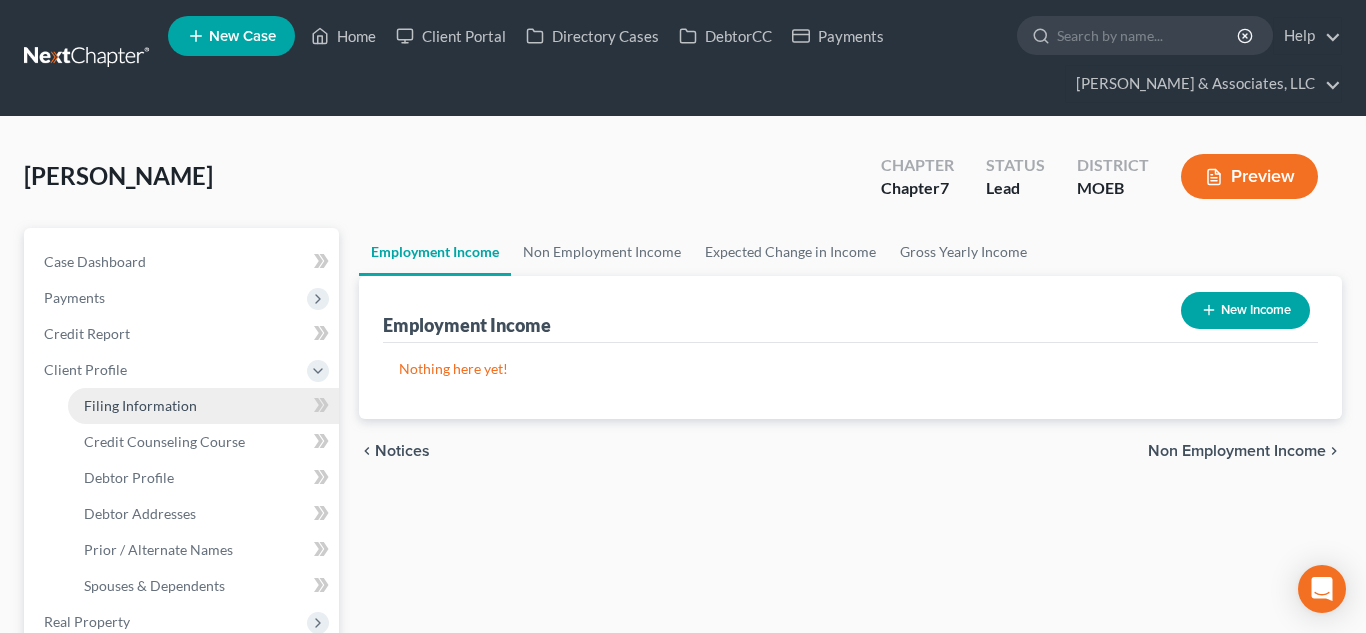 click on "Filing Information" at bounding box center (140, 405) 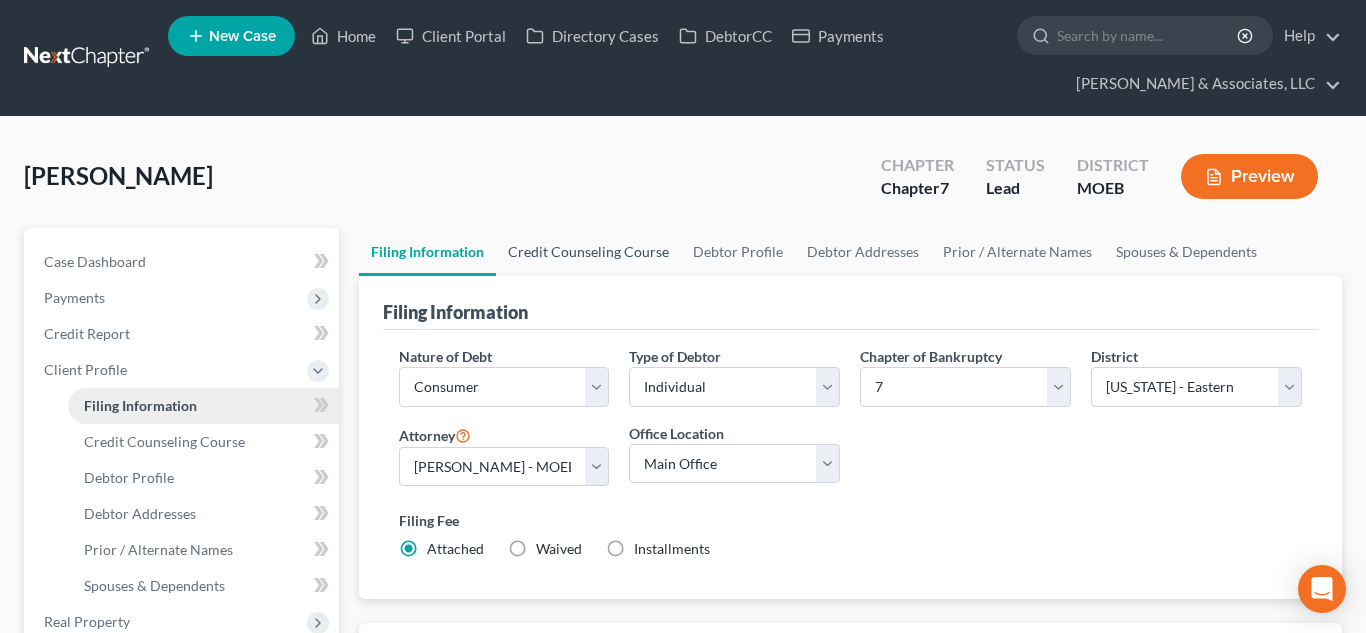 click on "Credit Counseling Course" at bounding box center [588, 252] 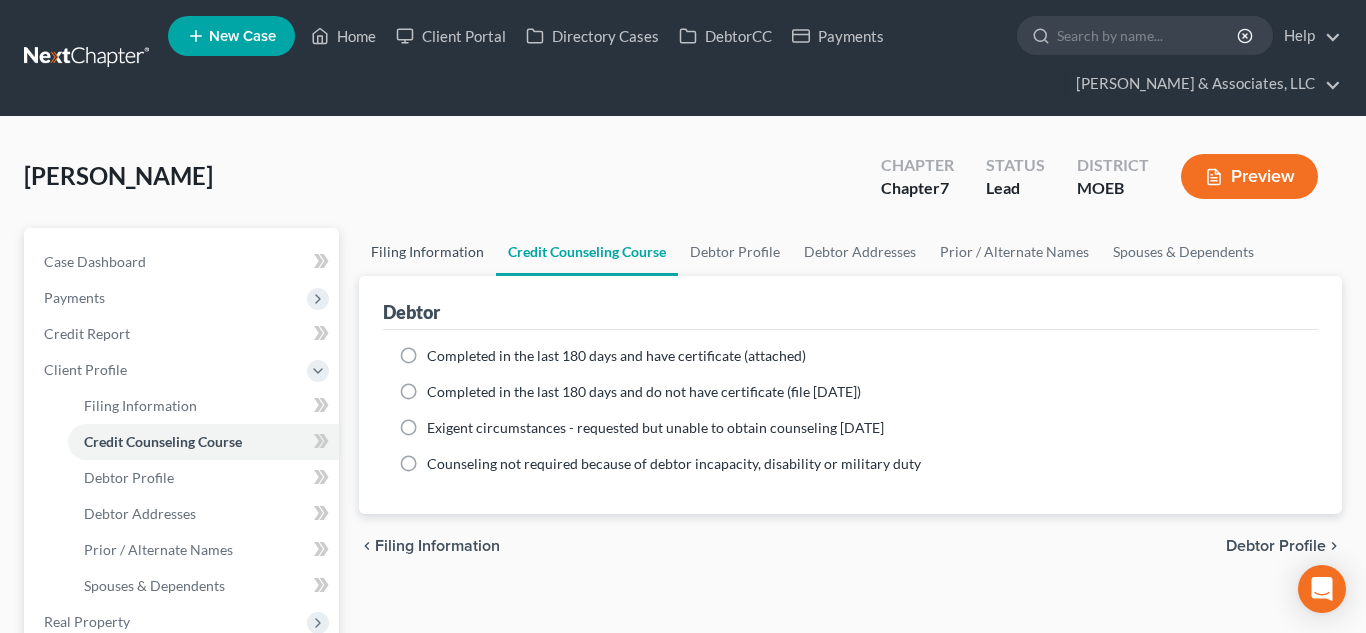 click on "Filing Information" at bounding box center [427, 252] 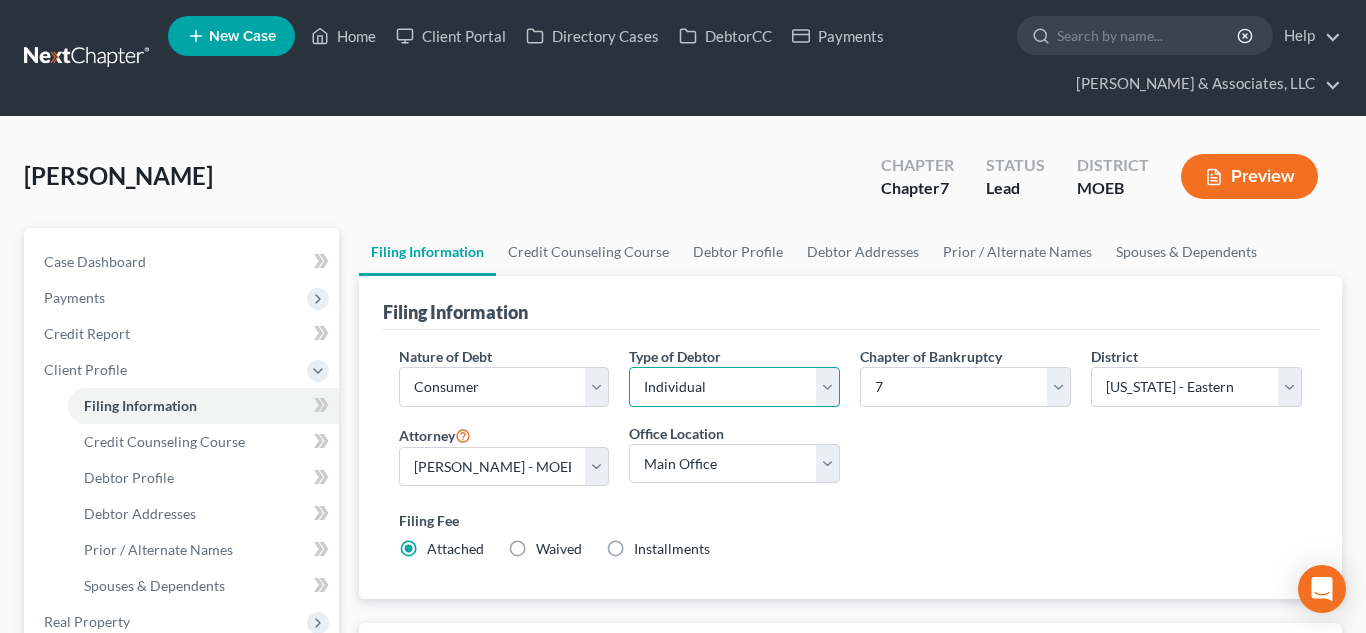click on "Select Individual Joint" at bounding box center [734, 387] 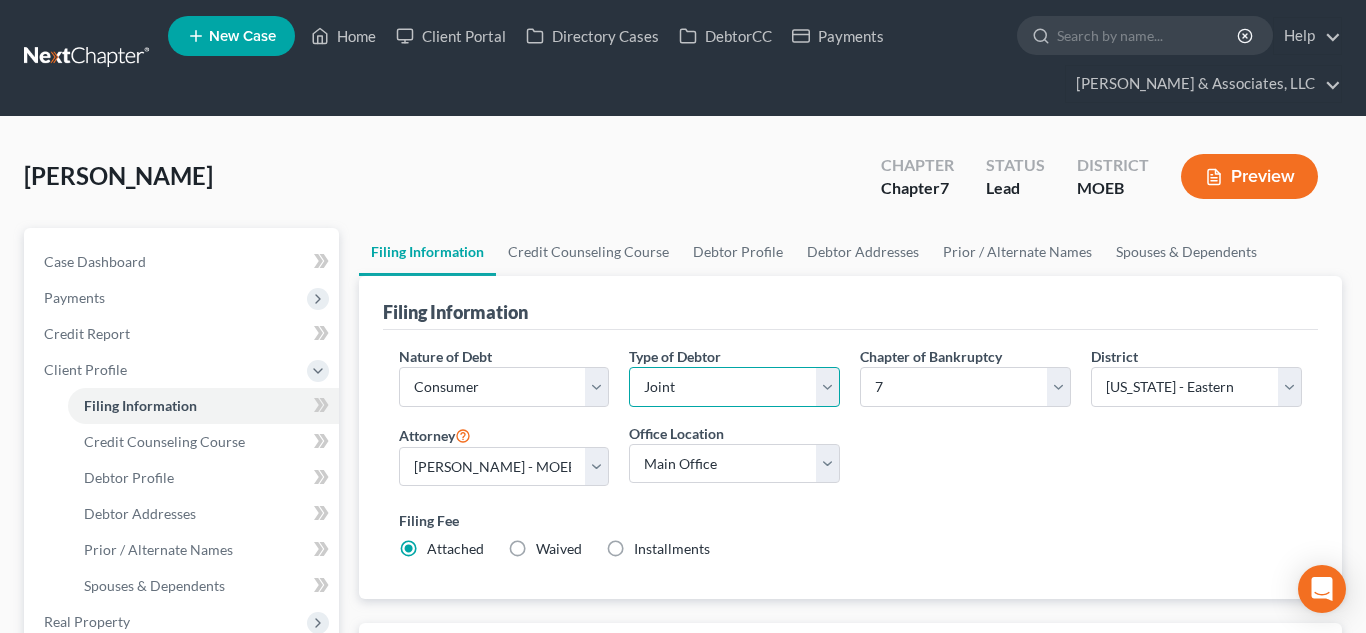 click on "Select Individual Joint" at bounding box center (734, 387) 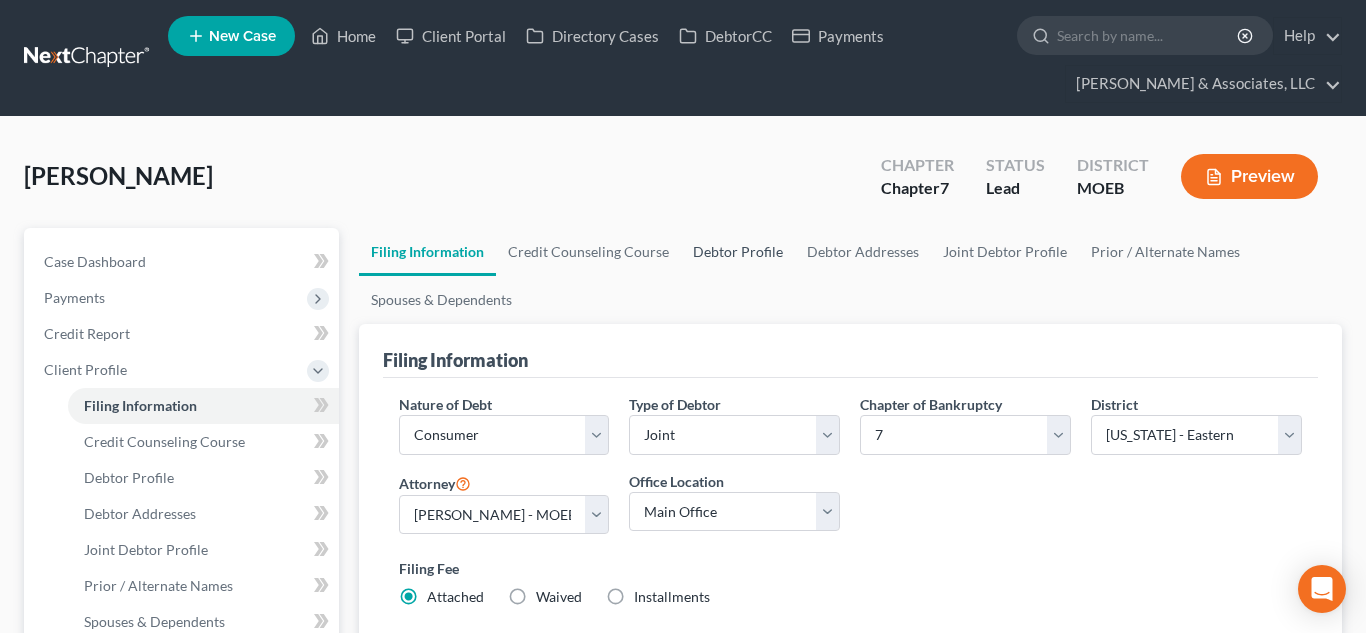 click on "Debtor Profile" at bounding box center (738, 252) 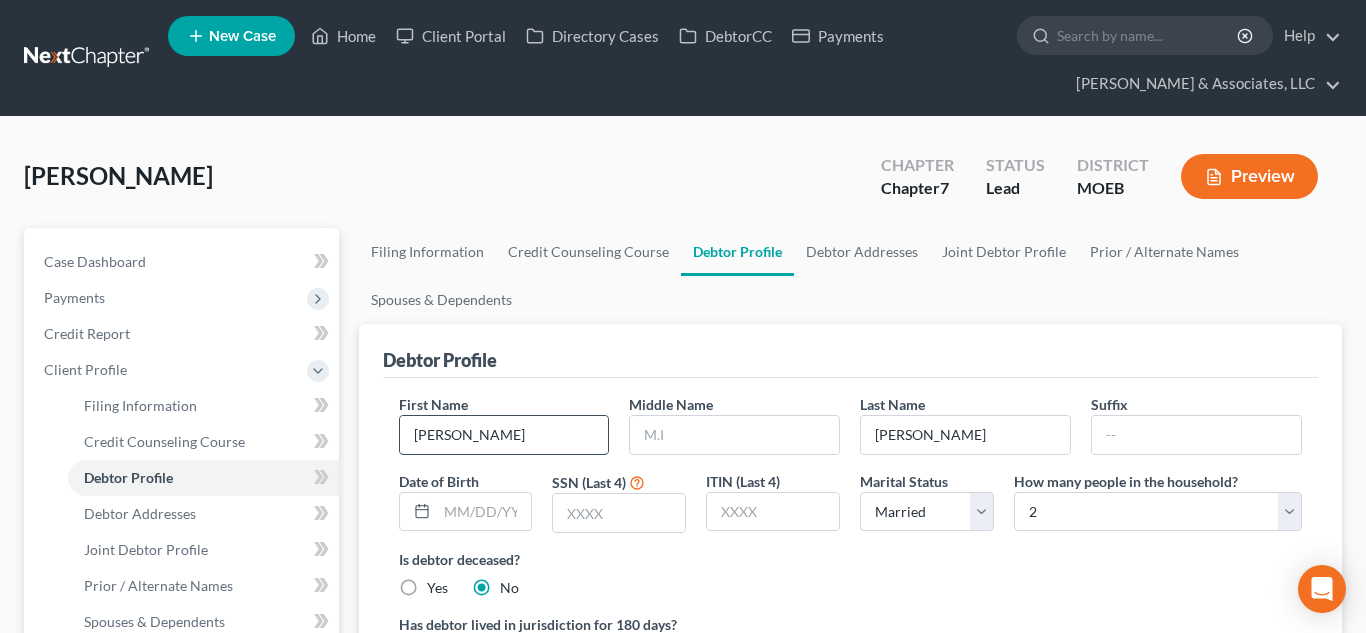 click on "[PERSON_NAME]" at bounding box center [504, 435] 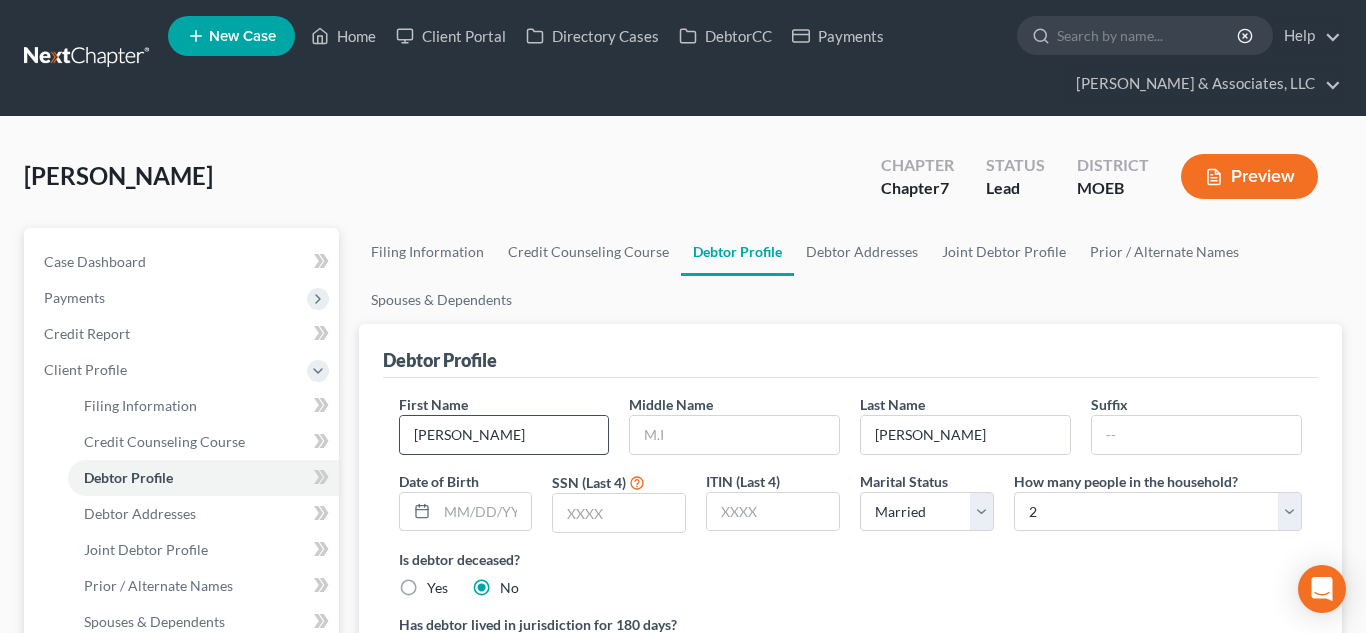 type on "[PERSON_NAME]" 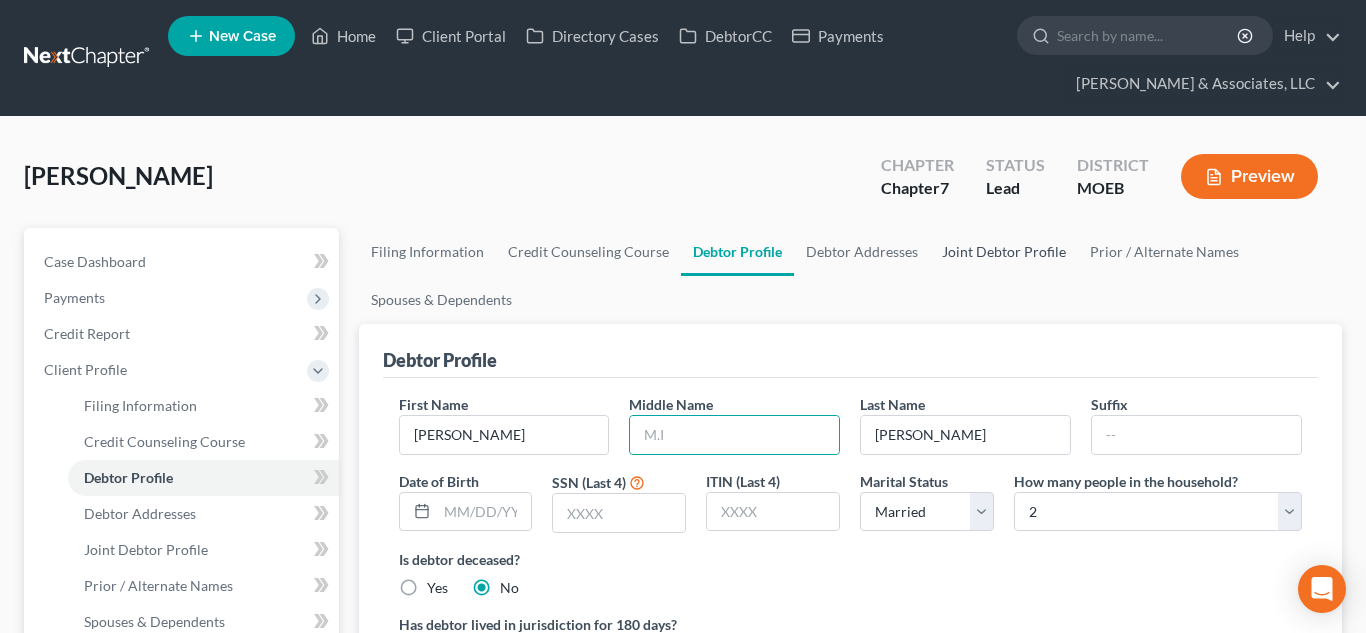 click on "Joint Debtor Profile" at bounding box center [1004, 252] 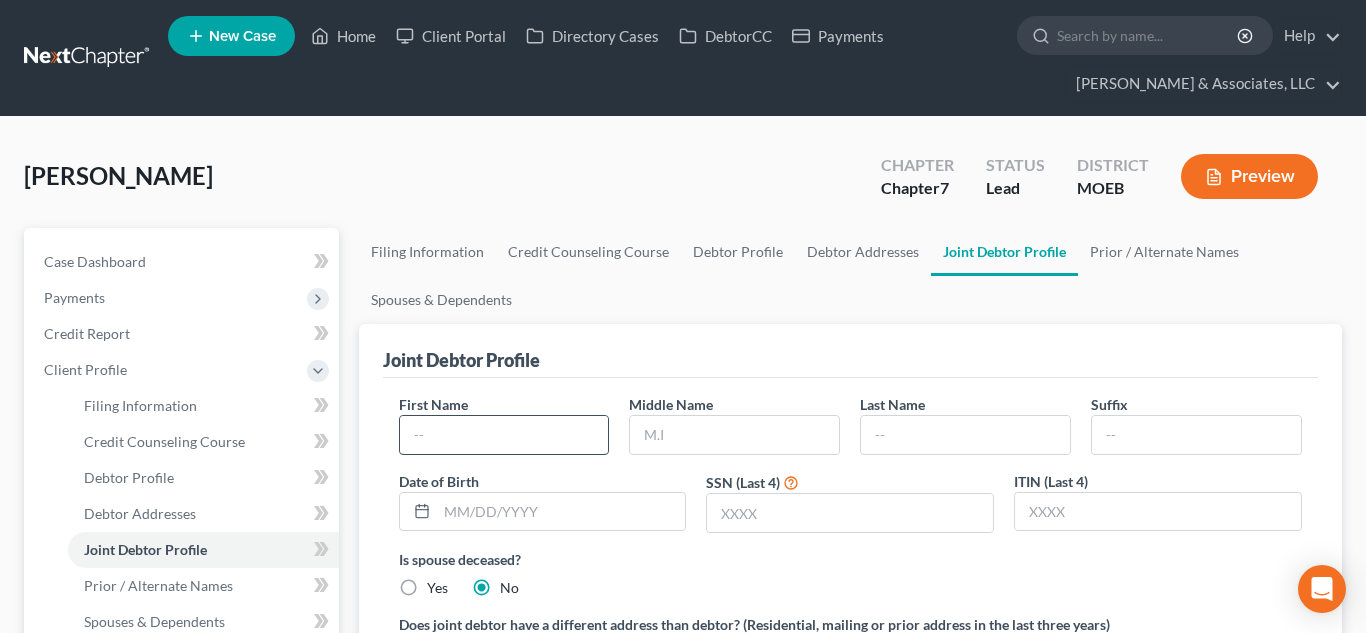 click at bounding box center [504, 435] 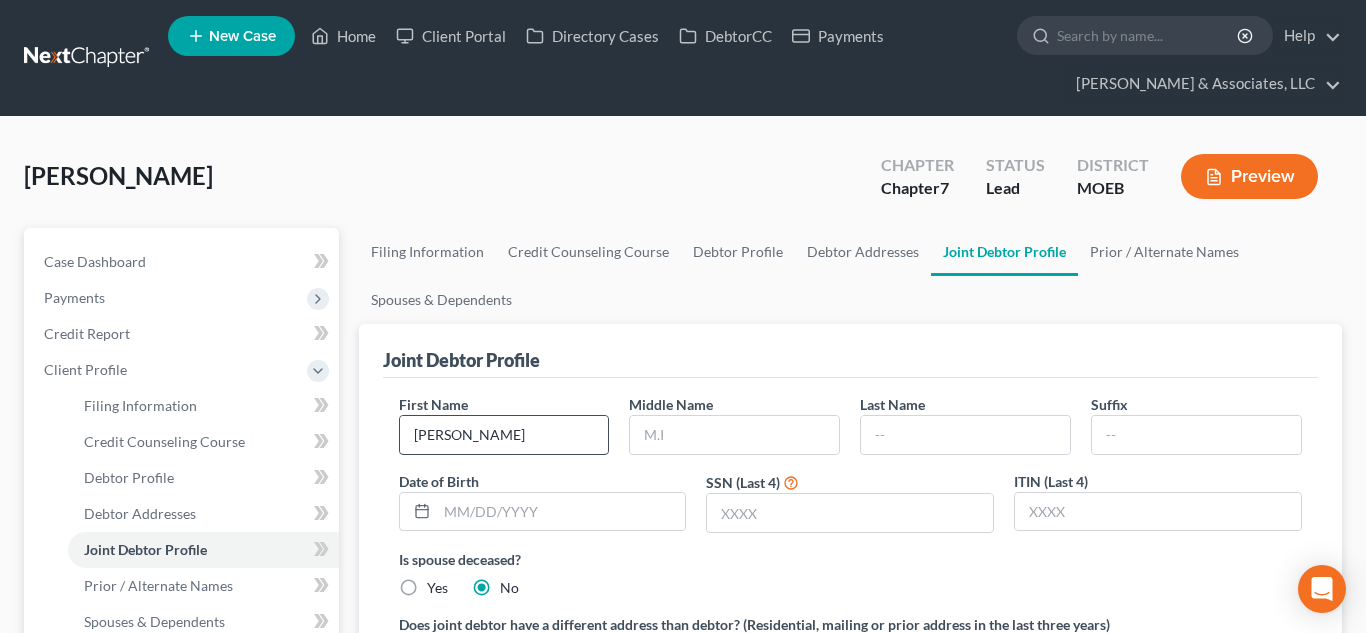 type on "[PERSON_NAME]" 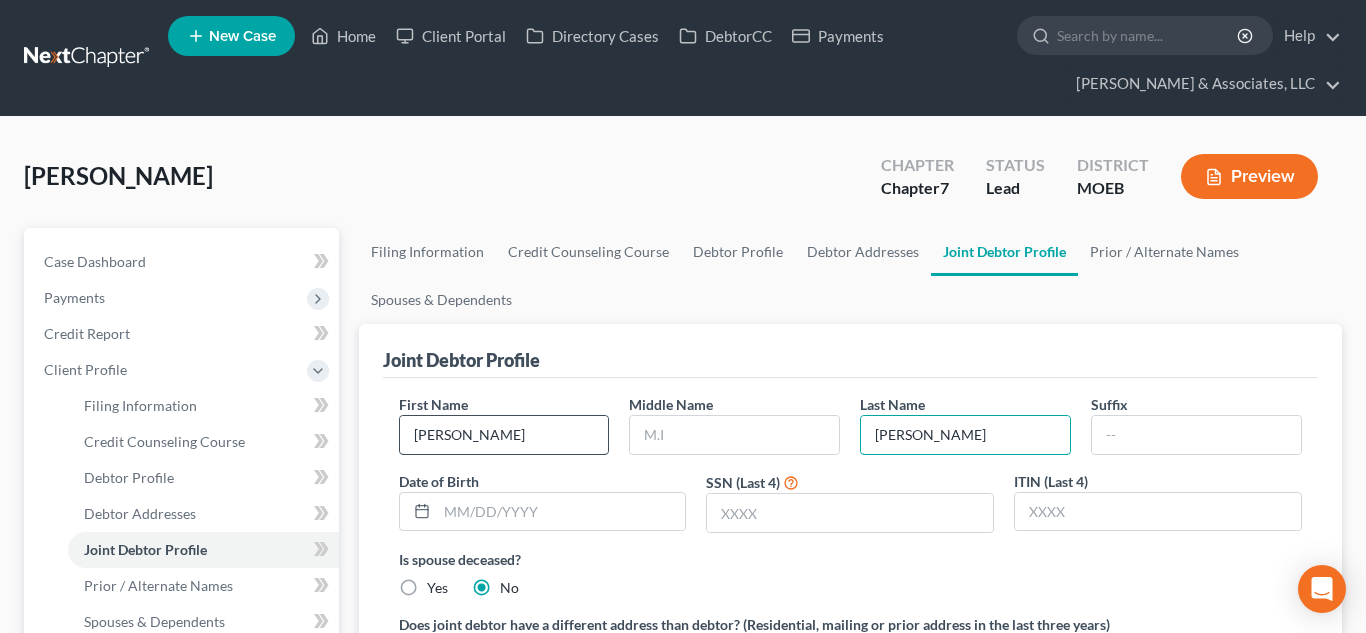 type on "[PERSON_NAME]" 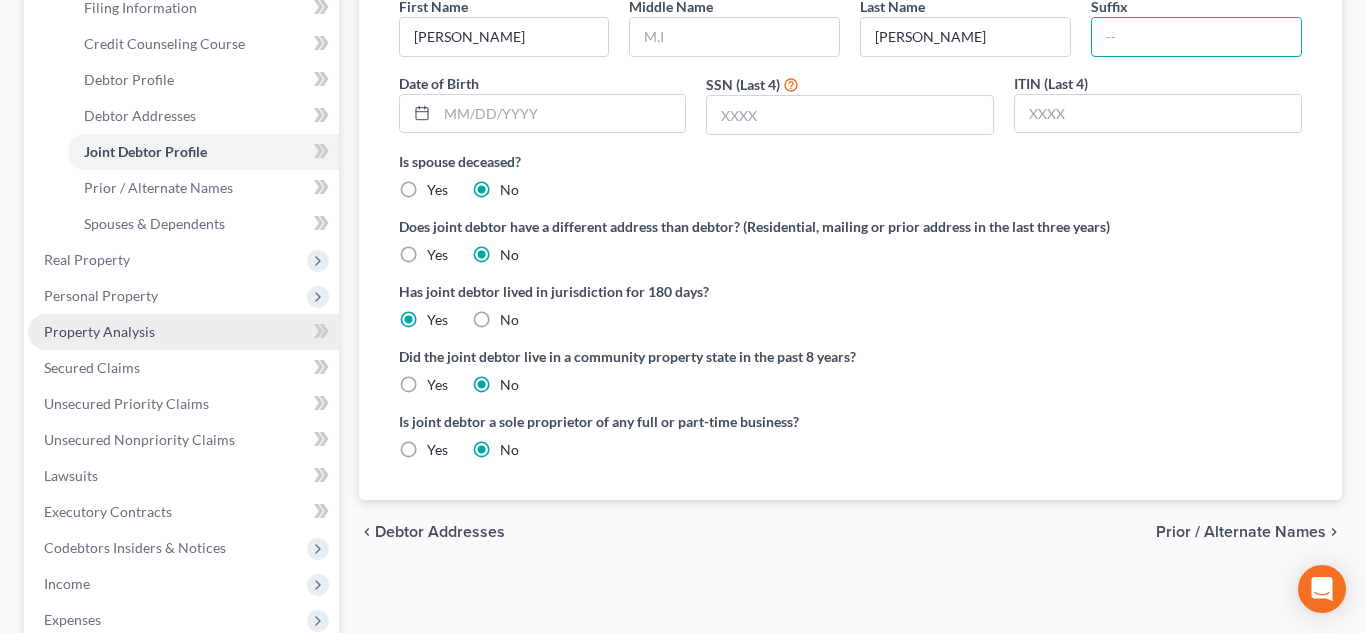 scroll, scrollTop: 432, scrollLeft: 0, axis: vertical 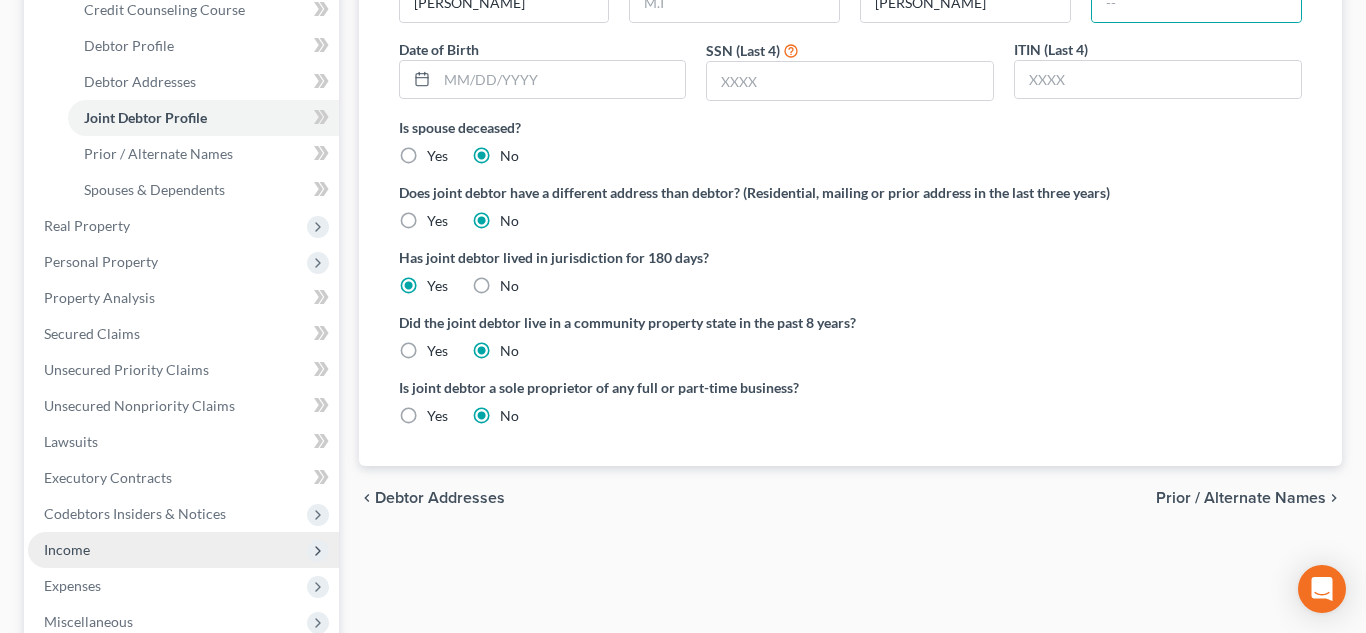 click on "Income" at bounding box center (183, 550) 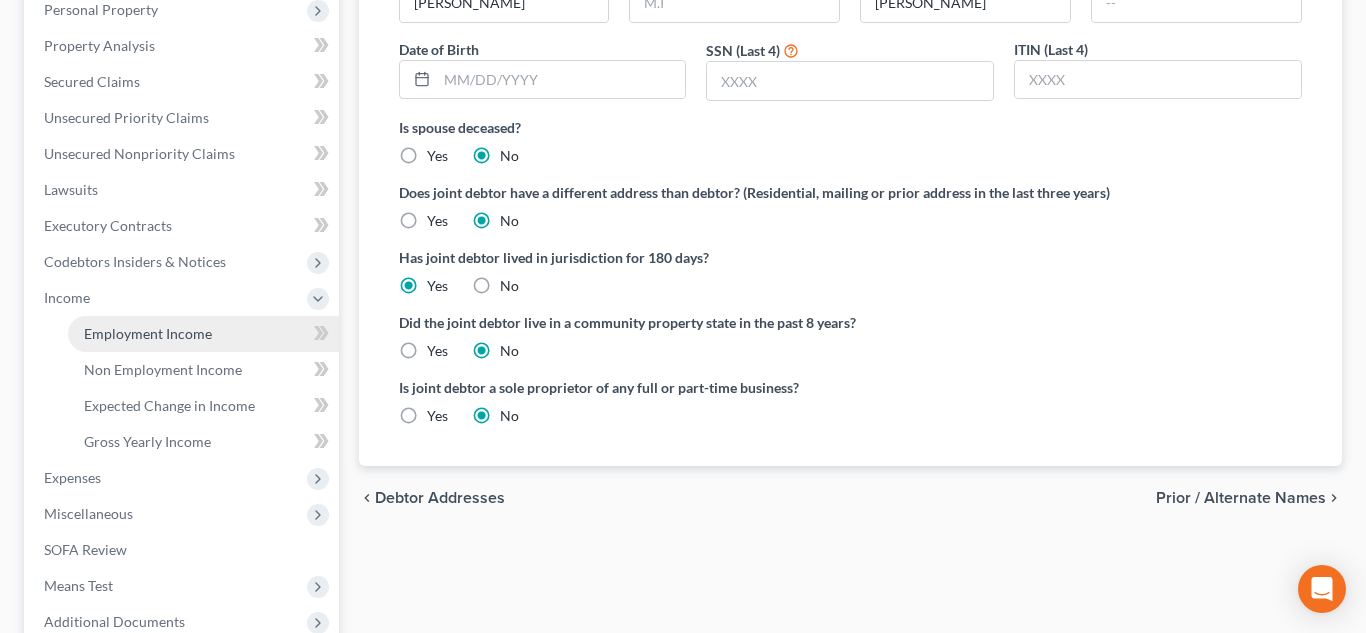 click on "Employment Income" at bounding box center (148, 333) 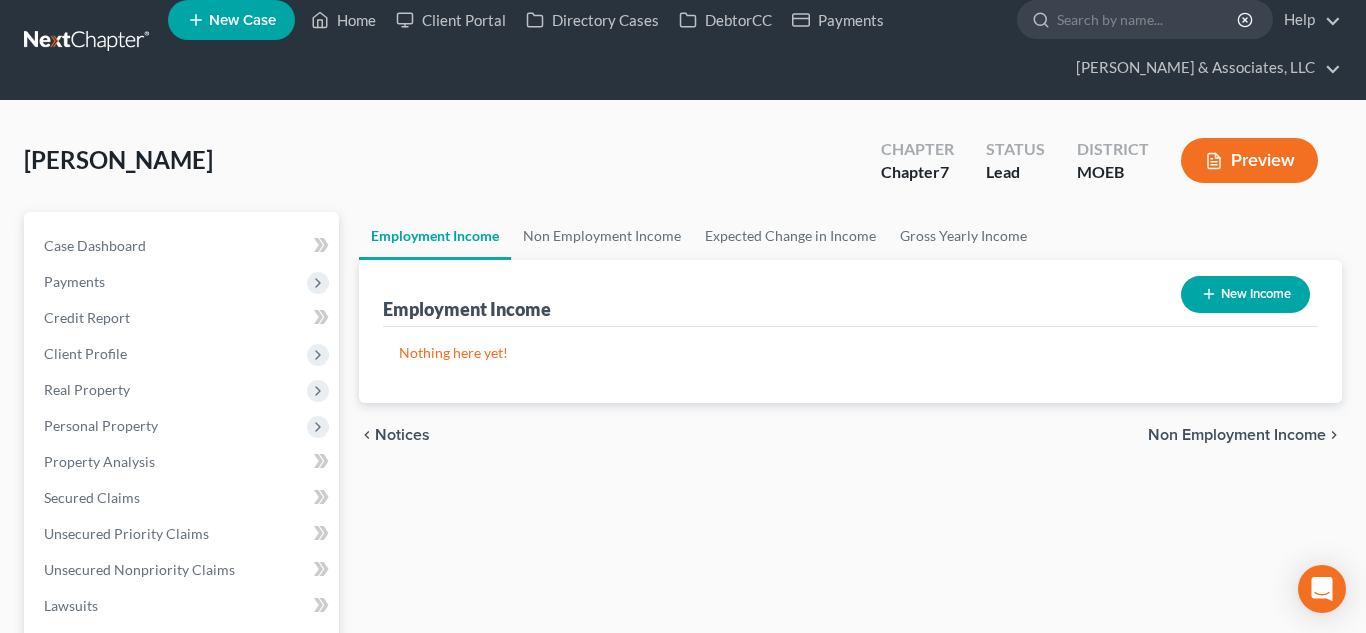 scroll, scrollTop: 0, scrollLeft: 0, axis: both 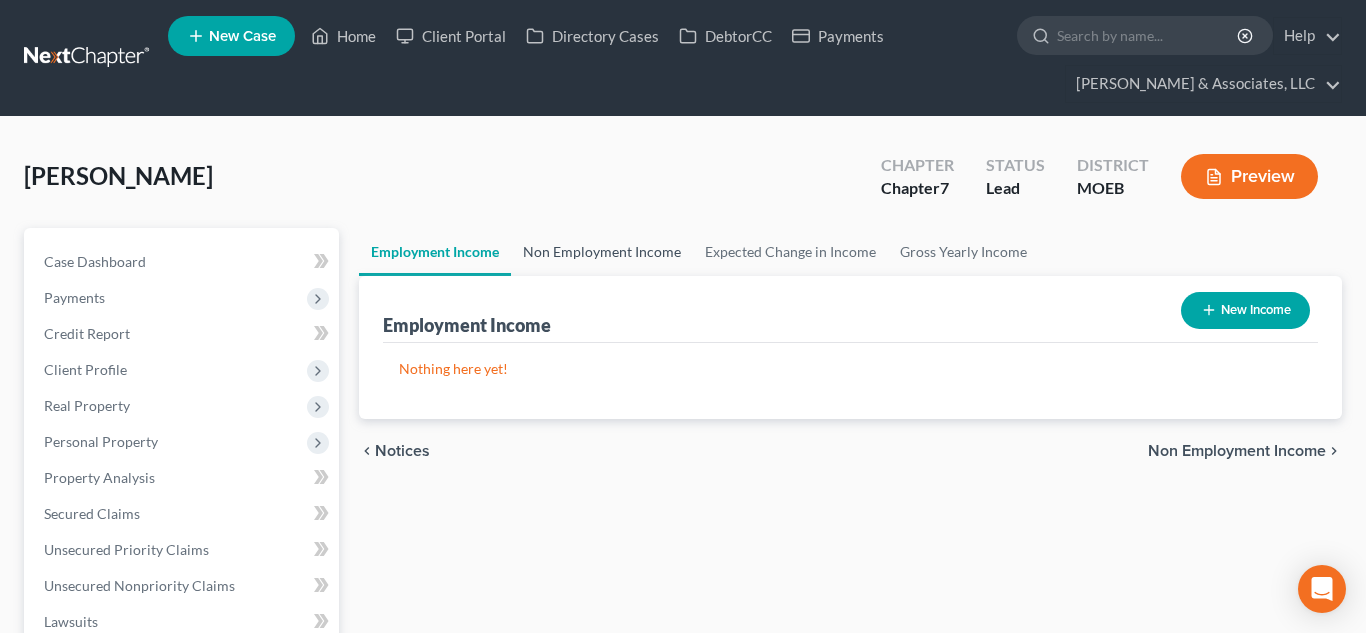 click on "Non Employment Income" at bounding box center [602, 252] 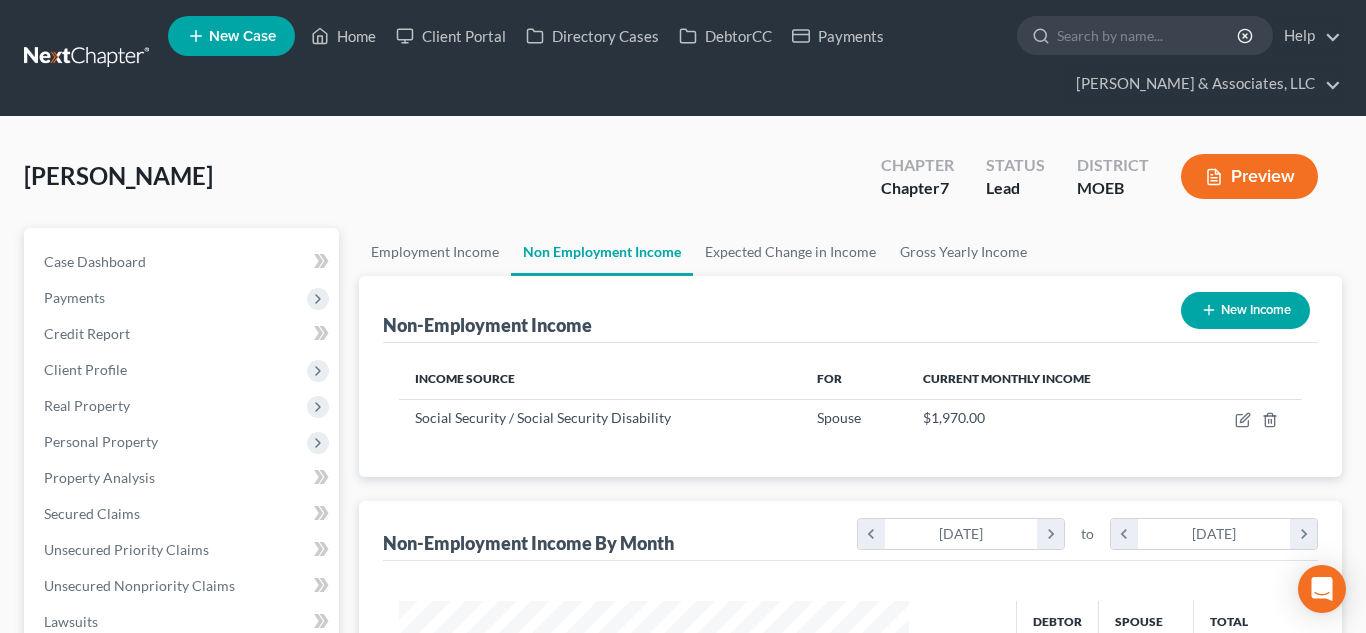scroll, scrollTop: 999642, scrollLeft: 999450, axis: both 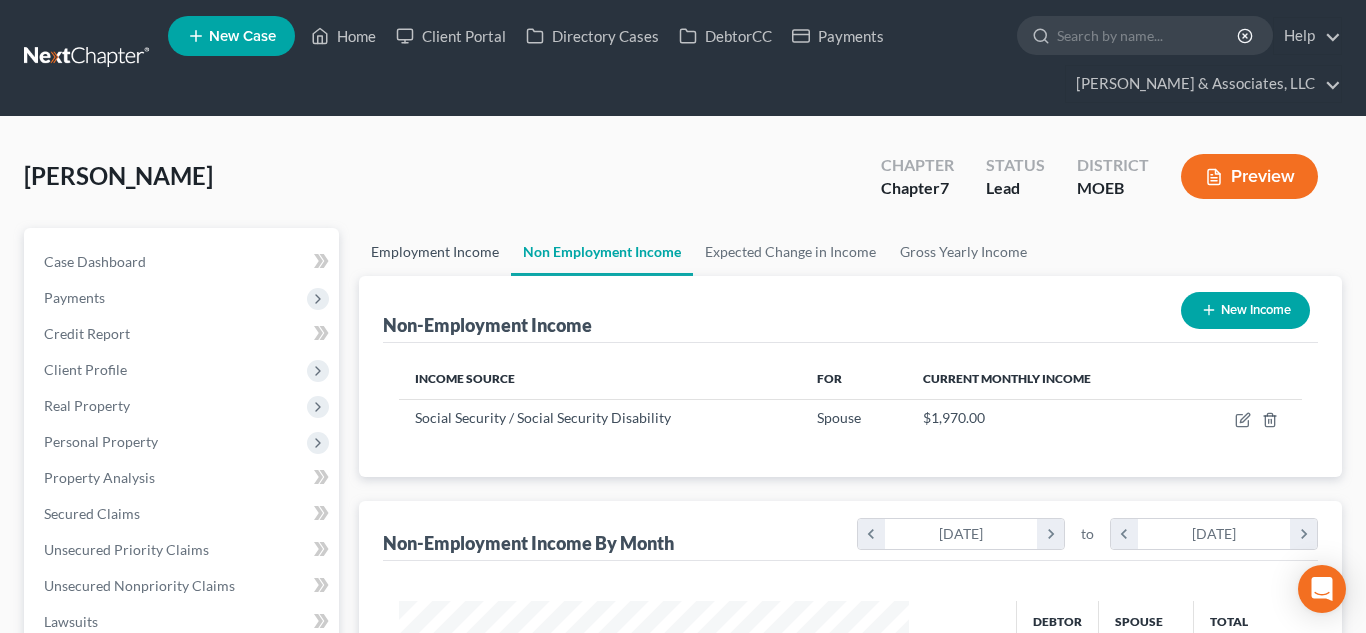 click on "Employment Income" at bounding box center [435, 252] 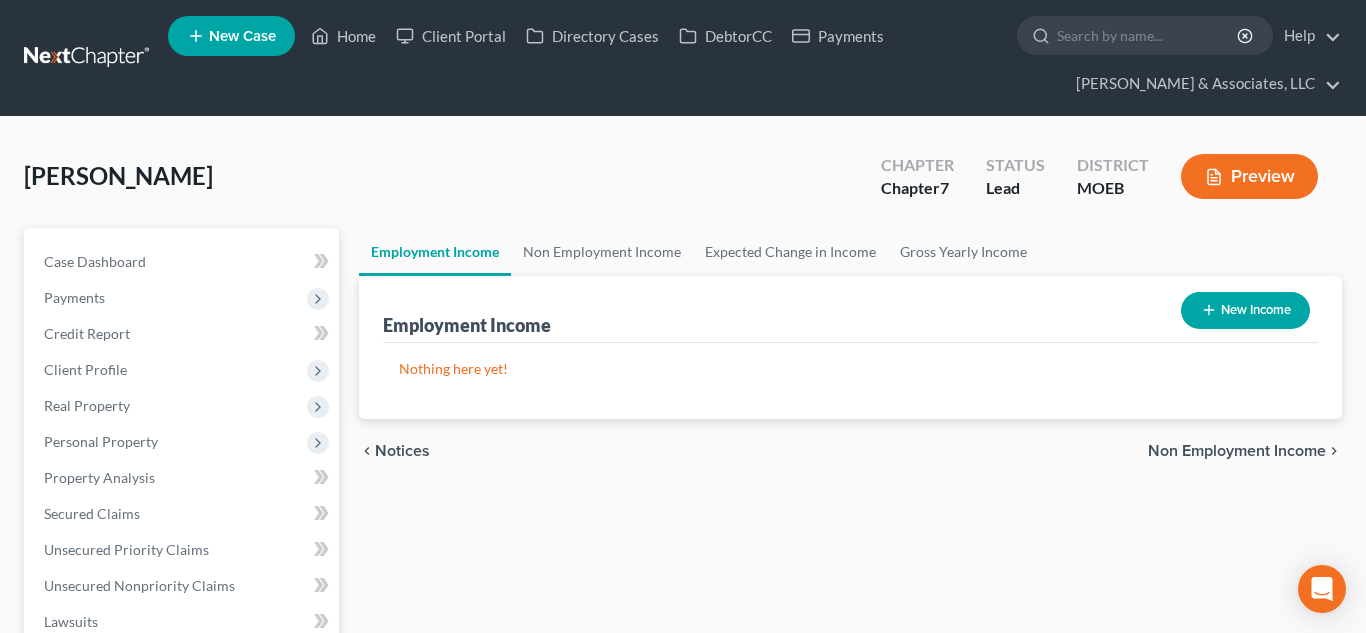 click 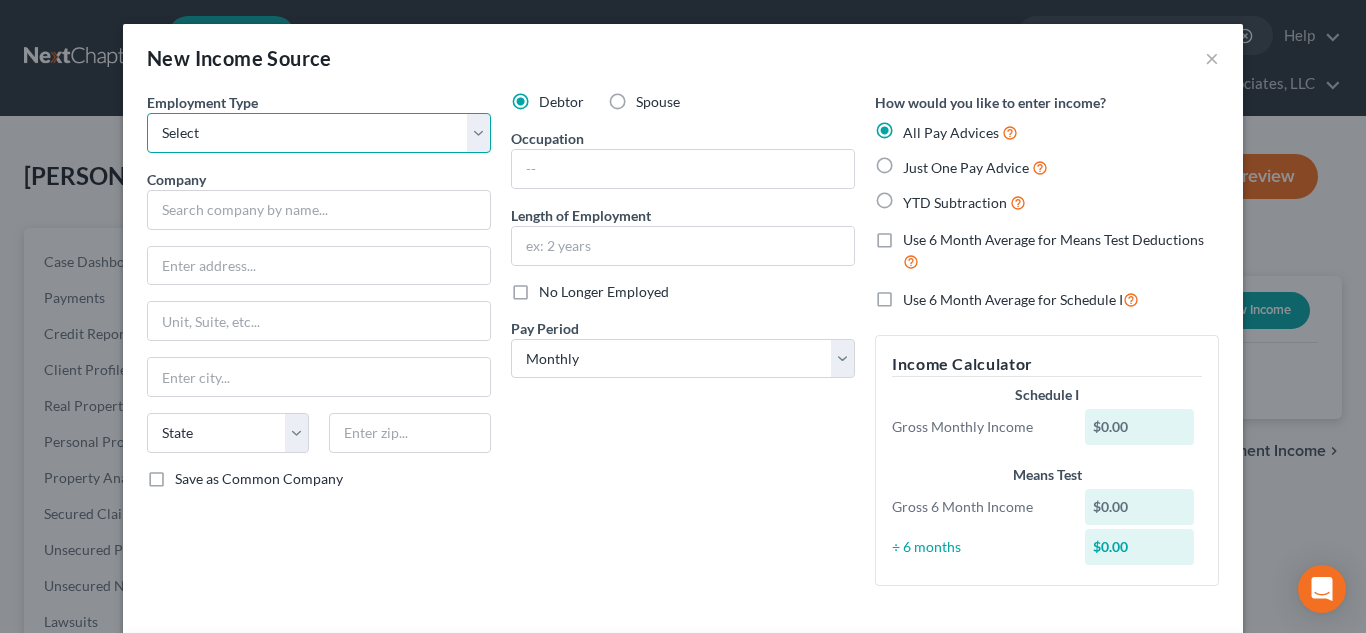 click on "Select Full or [DEMOGRAPHIC_DATA] Employment Self Employment" at bounding box center [319, 133] 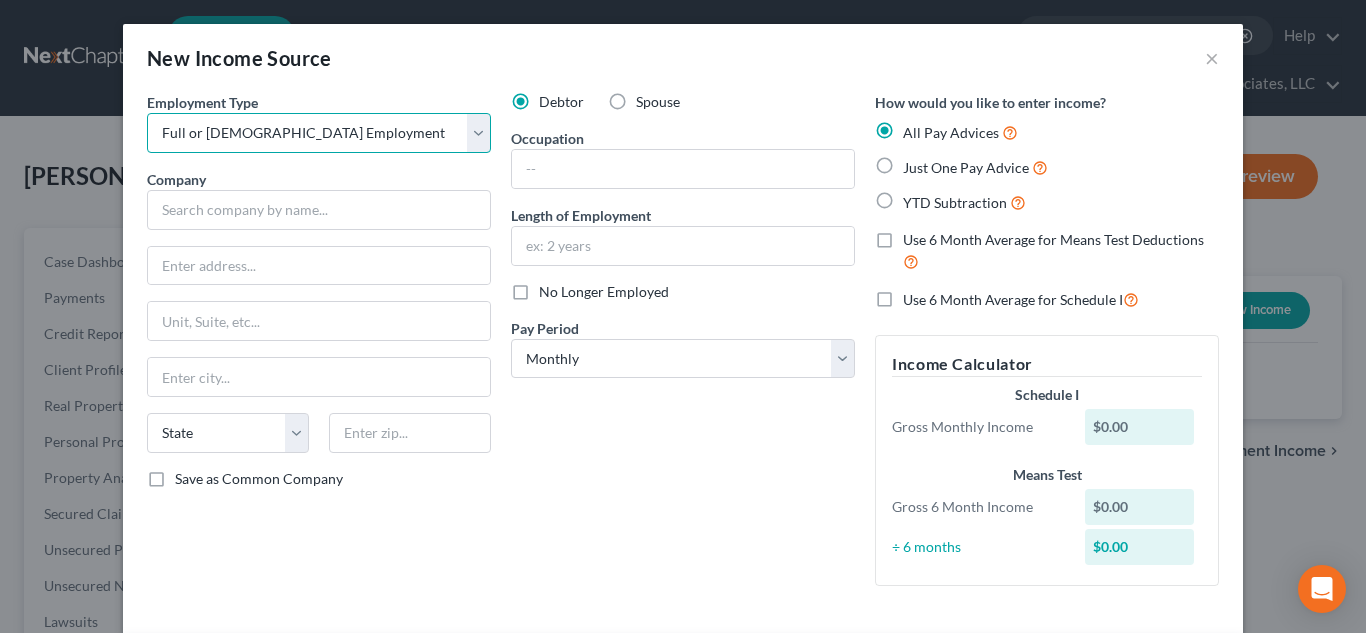 click on "Select Full or [DEMOGRAPHIC_DATA] Employment Self Employment" at bounding box center (319, 133) 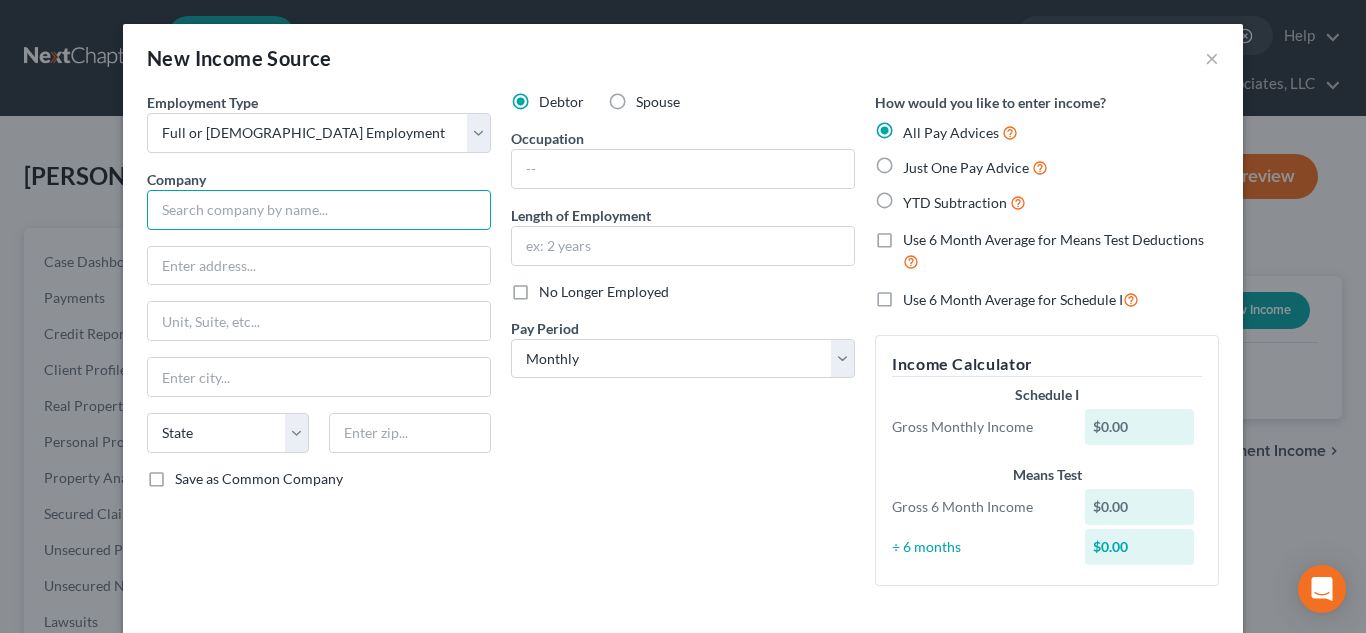 click at bounding box center [319, 210] 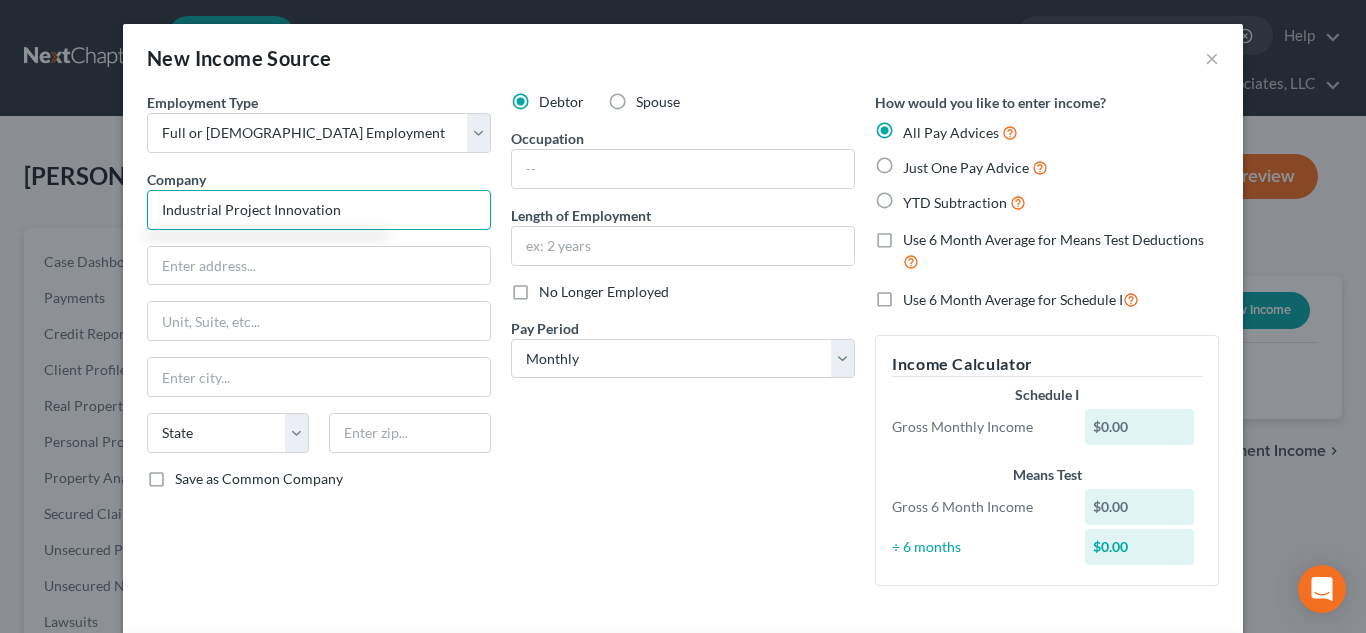 type on "Industrial Project Innovation" 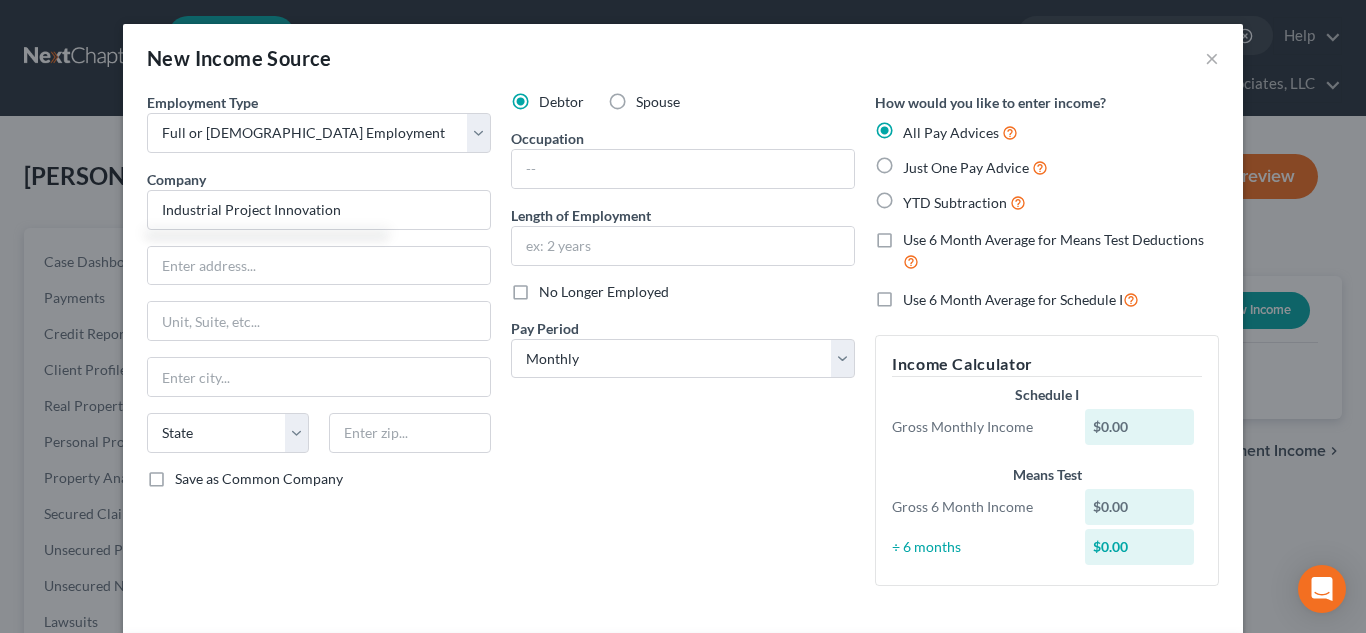 click on "YTD Subtraction" at bounding box center (964, 202) 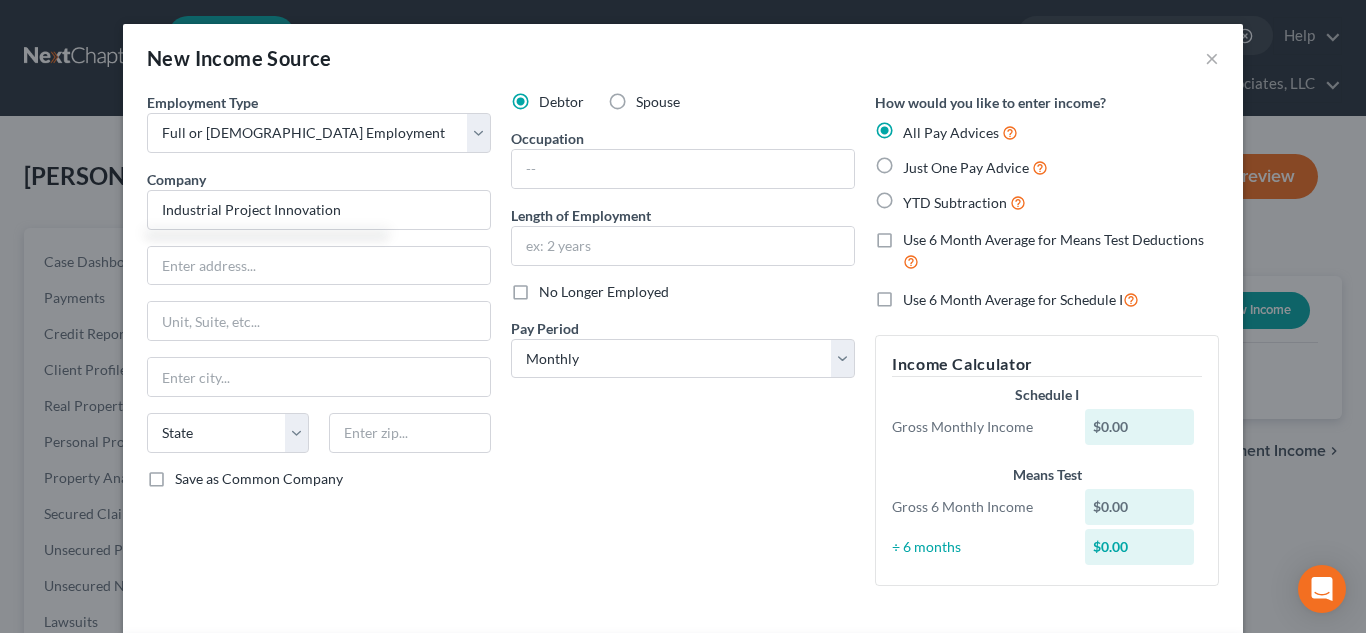 click on "YTD Subtraction" at bounding box center [917, 197] 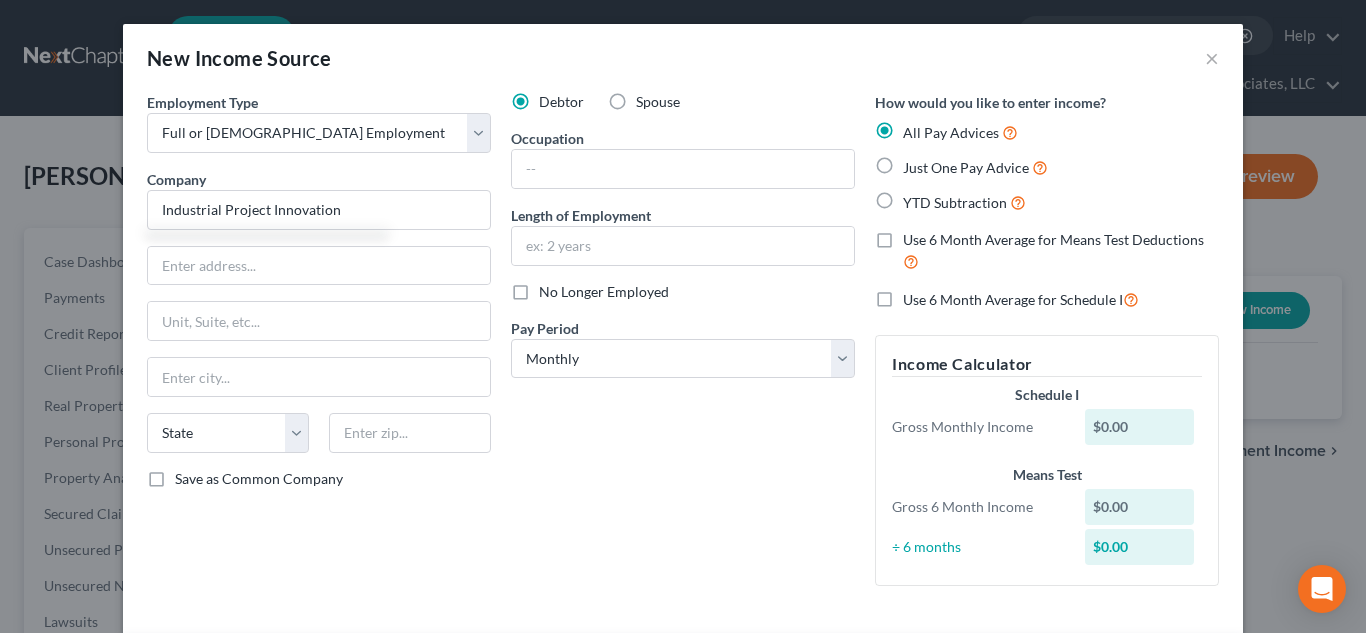 radio on "true" 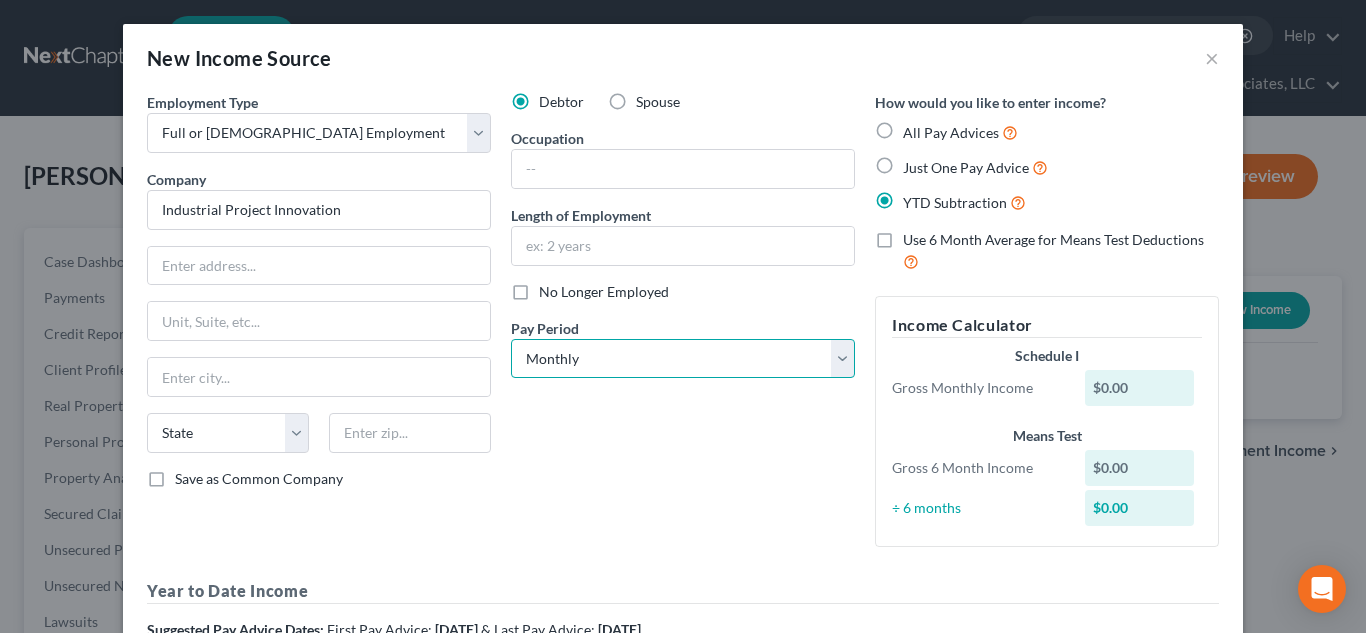 click on "Select Monthly Twice Monthly Every Other Week Weekly" at bounding box center [683, 359] 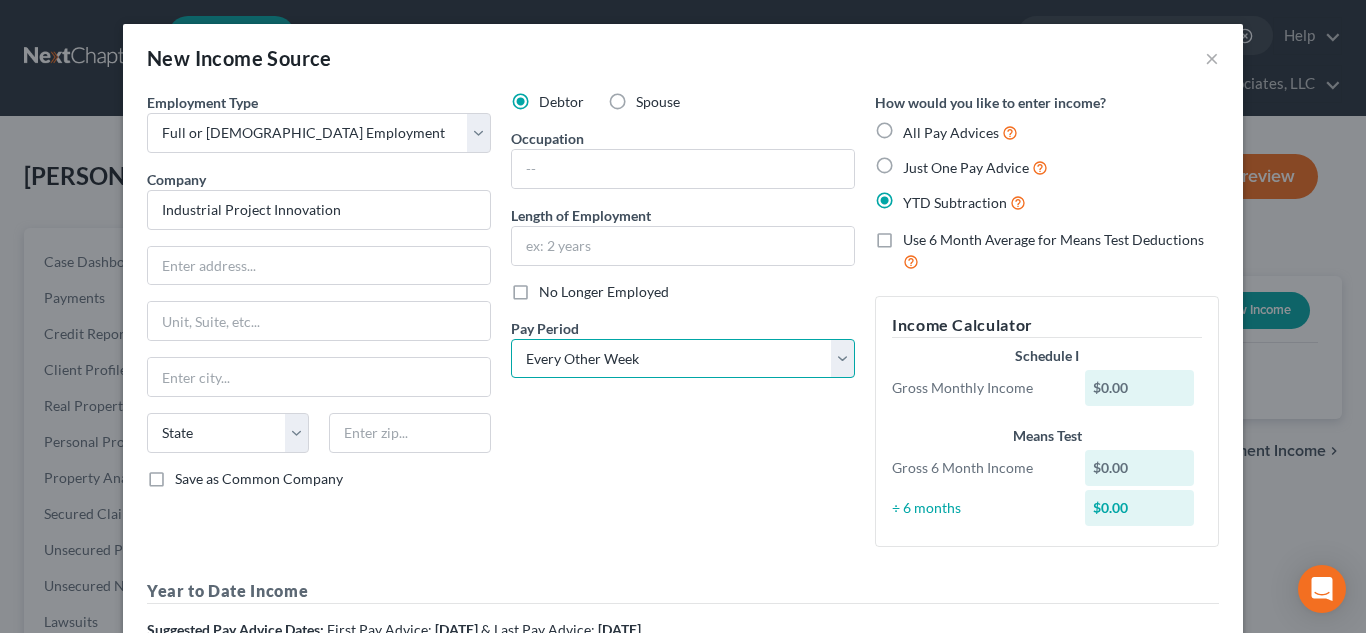 click on "Select Monthly Twice Monthly Every Other Week Weekly" at bounding box center [683, 359] 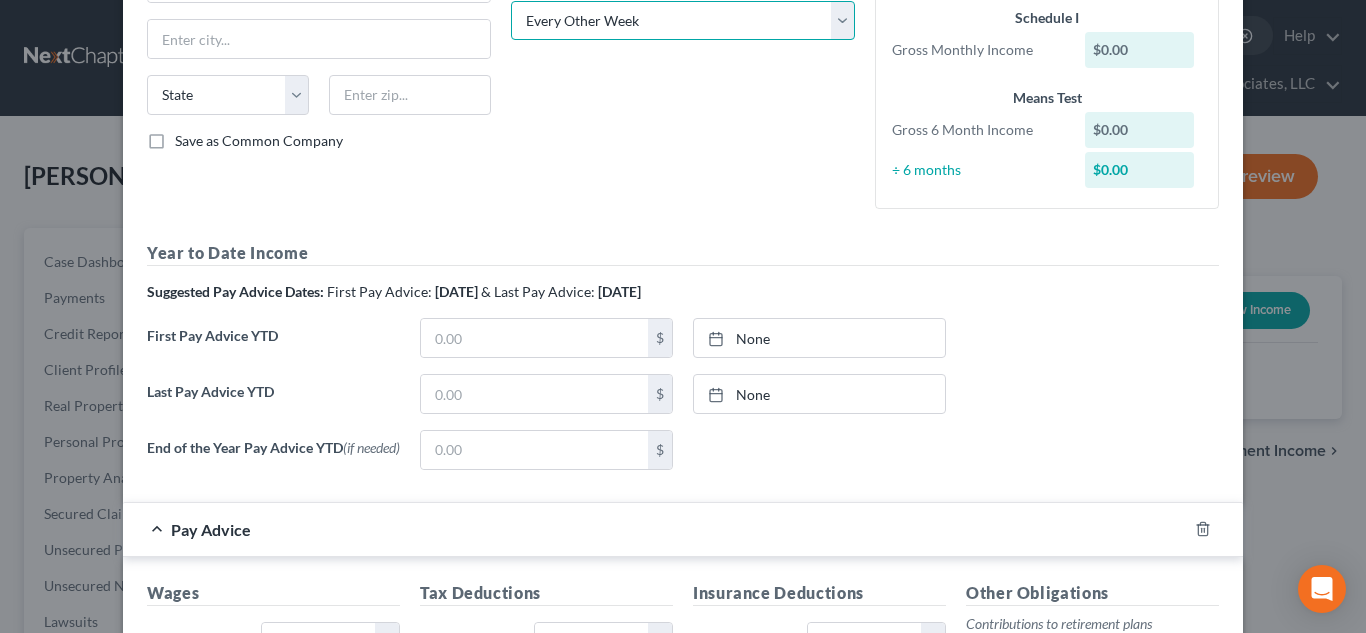 scroll, scrollTop: 360, scrollLeft: 0, axis: vertical 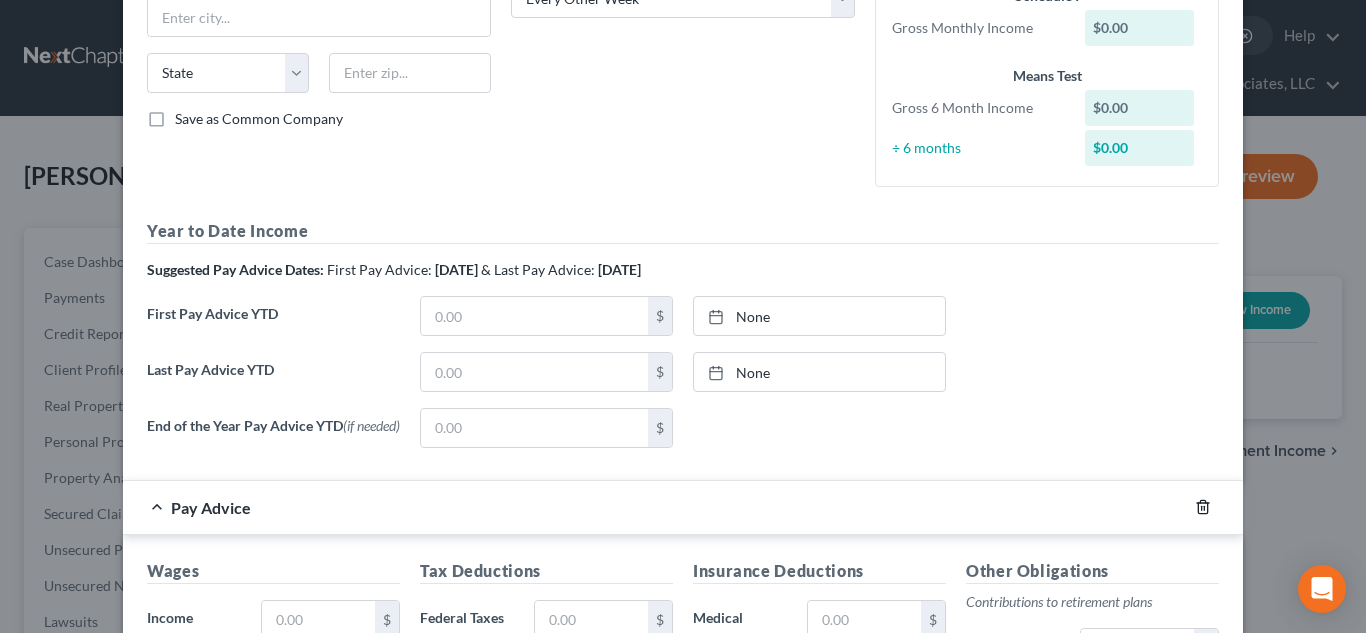 click 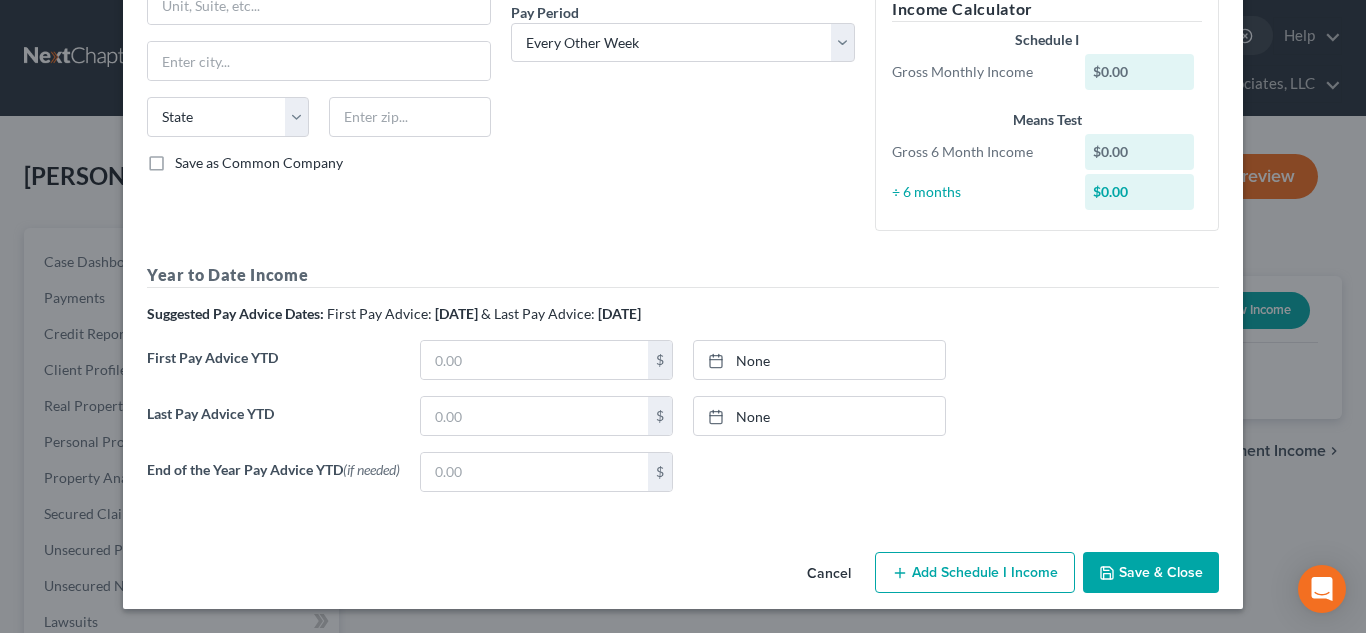 scroll, scrollTop: 321, scrollLeft: 0, axis: vertical 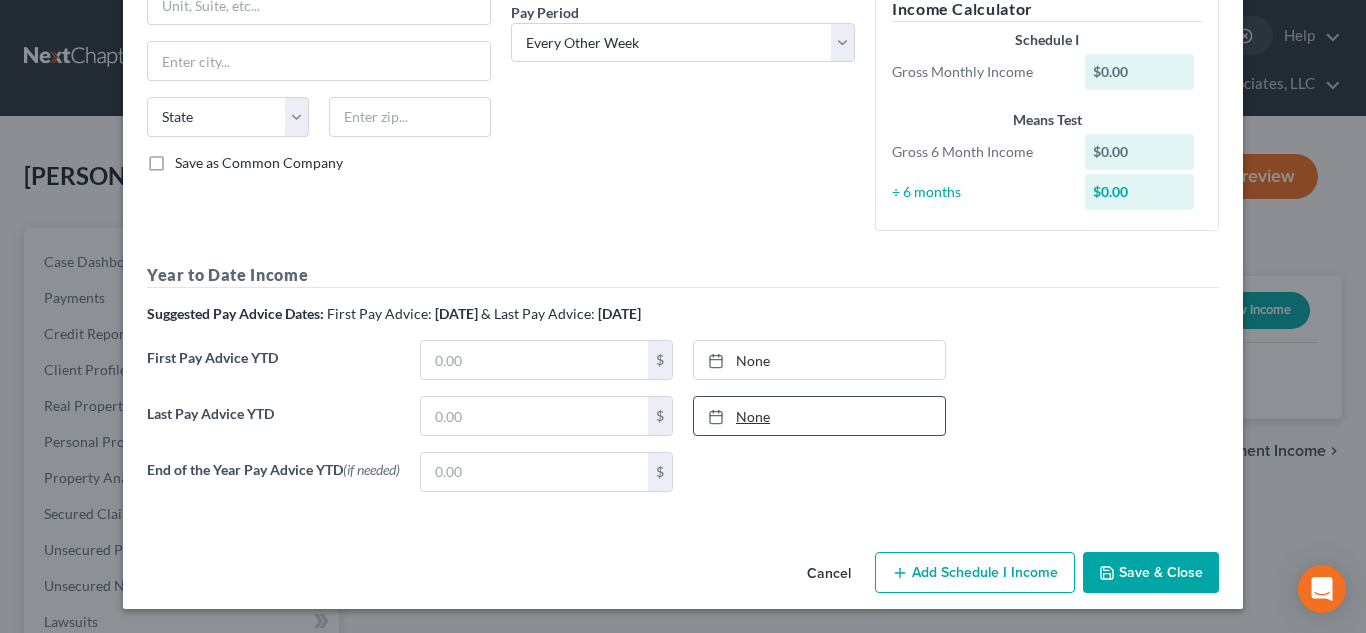 click on "None" at bounding box center [819, 416] 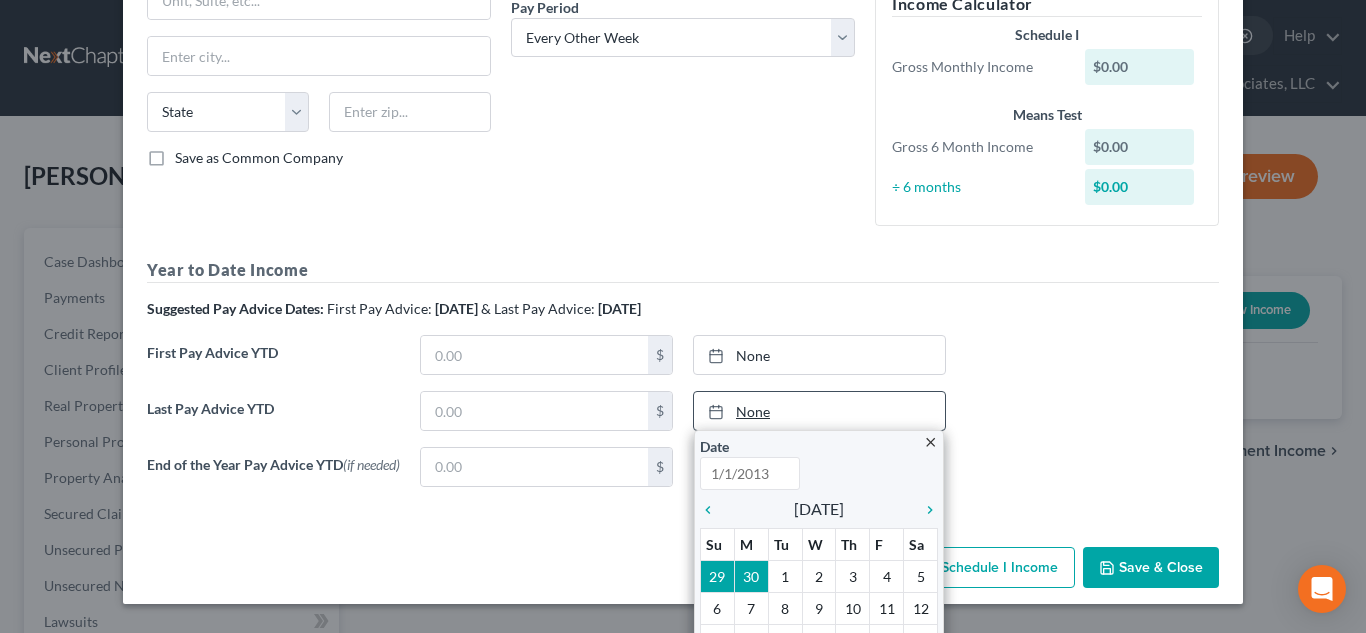 scroll, scrollTop: 360, scrollLeft: 0, axis: vertical 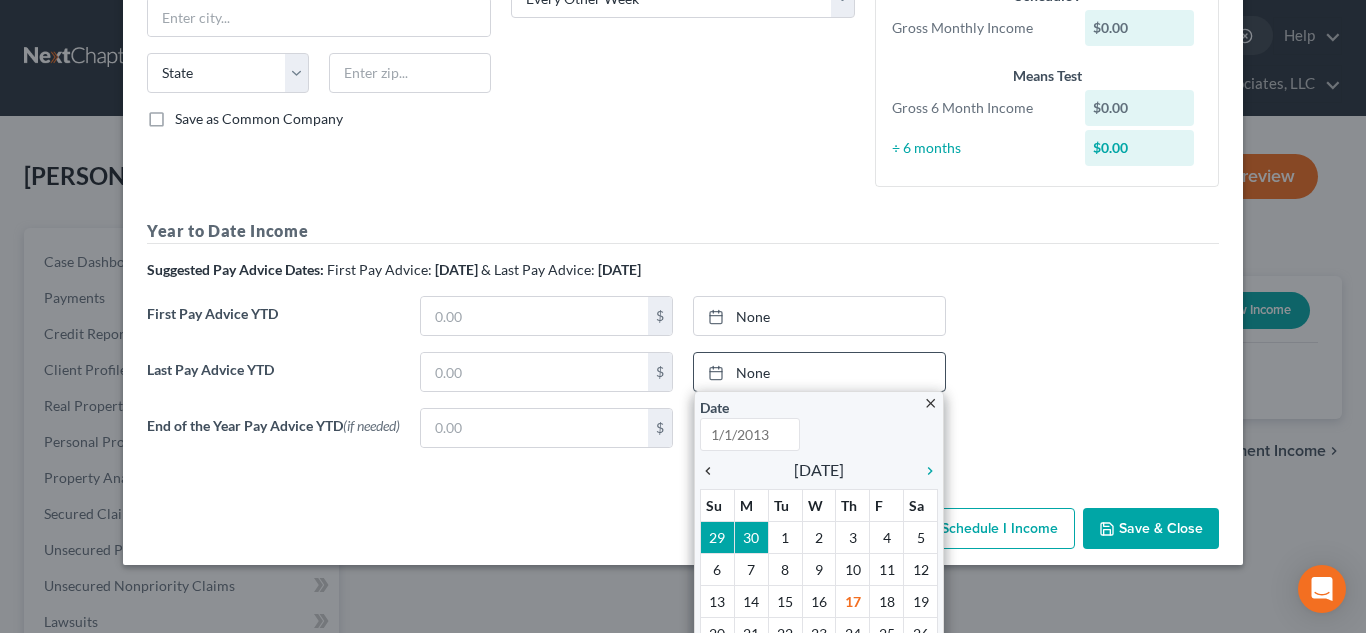 click on "chevron_left" at bounding box center (713, 471) 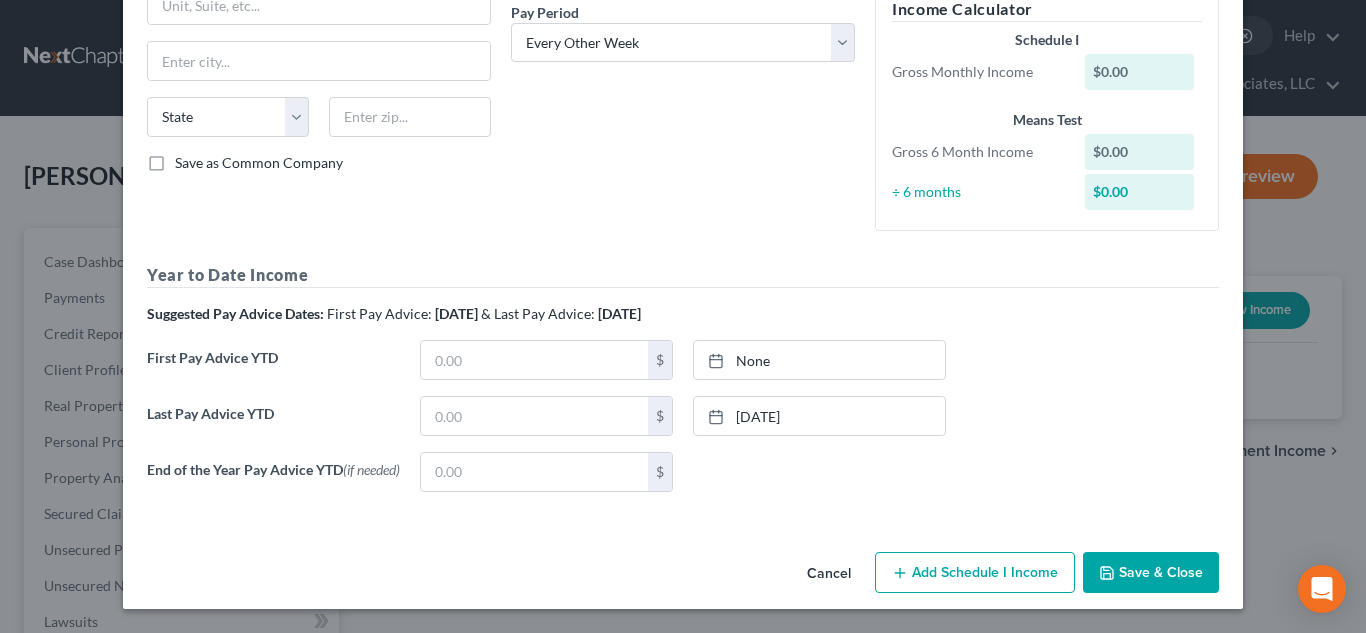 scroll, scrollTop: 321, scrollLeft: 0, axis: vertical 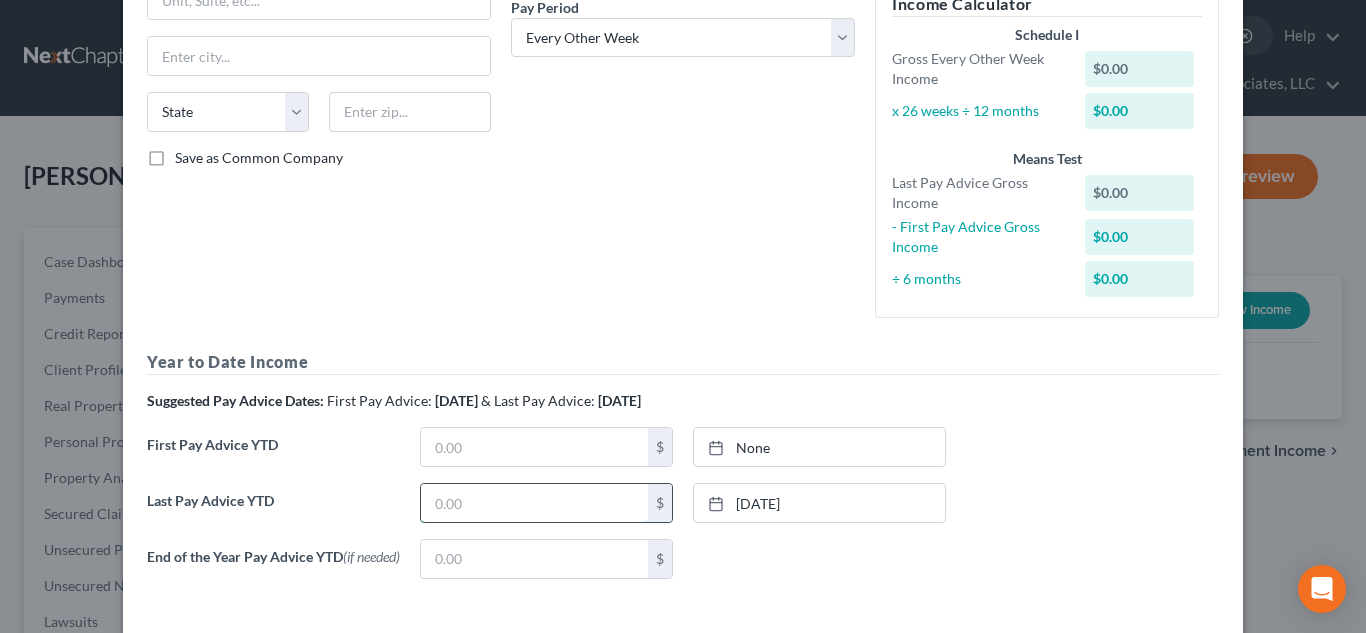 click at bounding box center (534, 503) 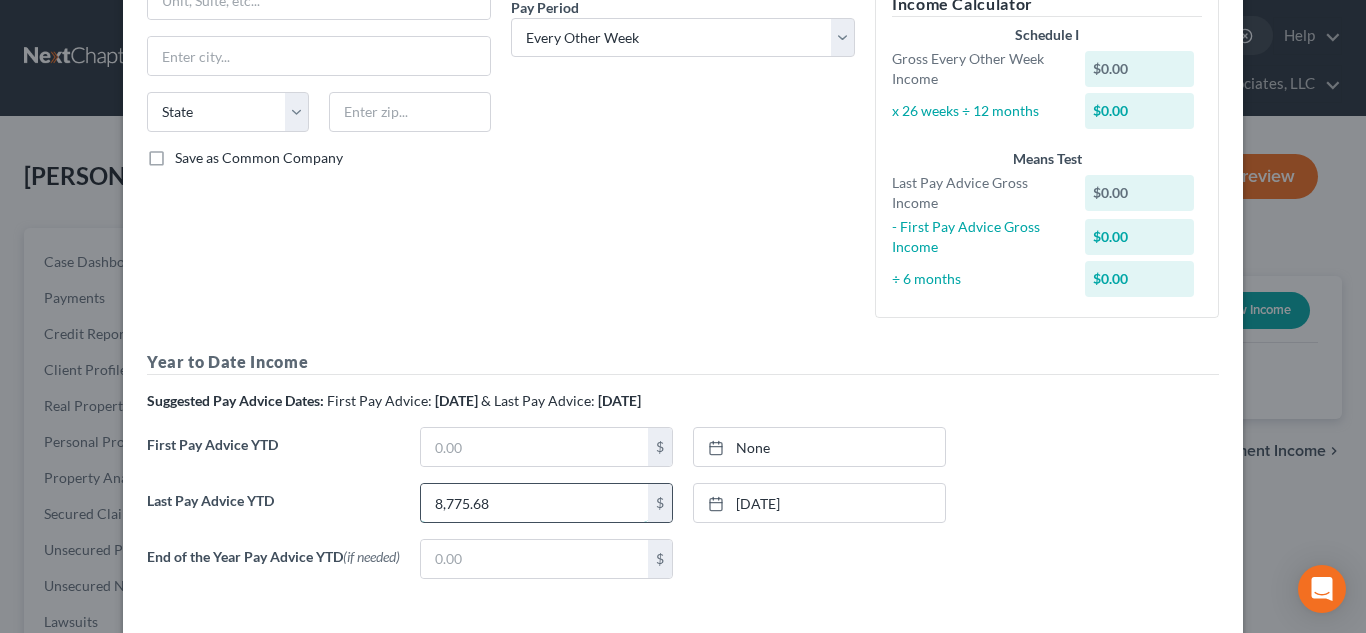 type on "8,775.68" 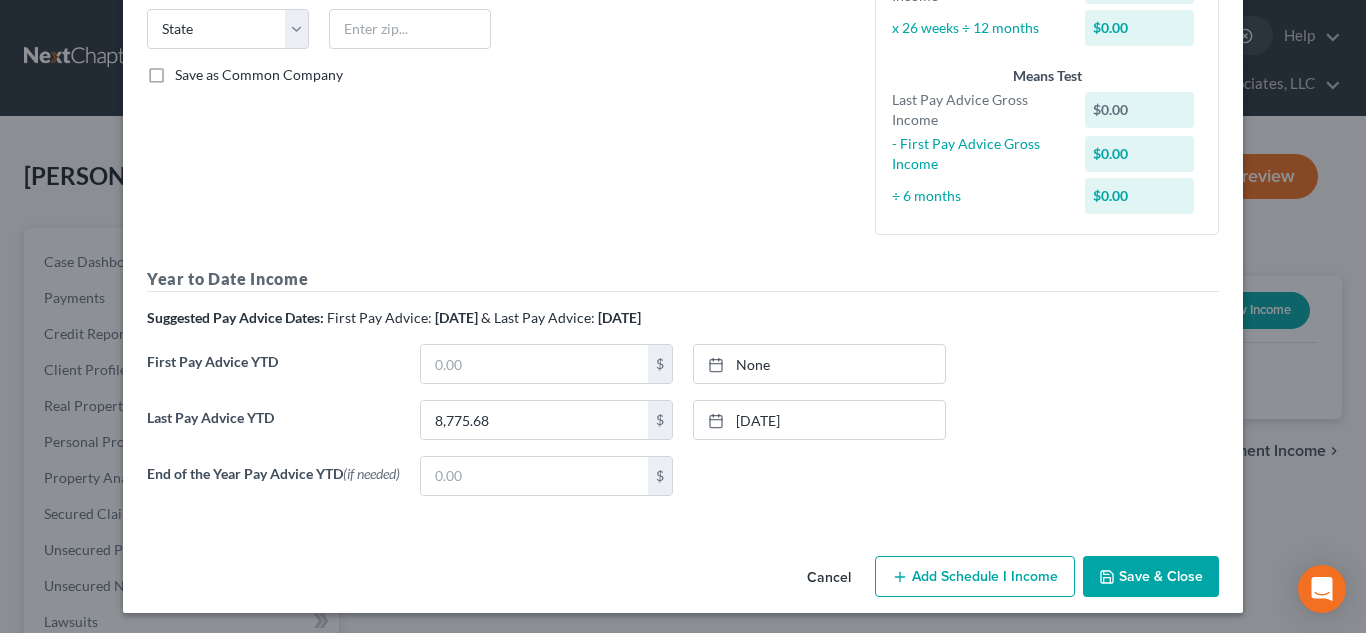 scroll, scrollTop: 413, scrollLeft: 0, axis: vertical 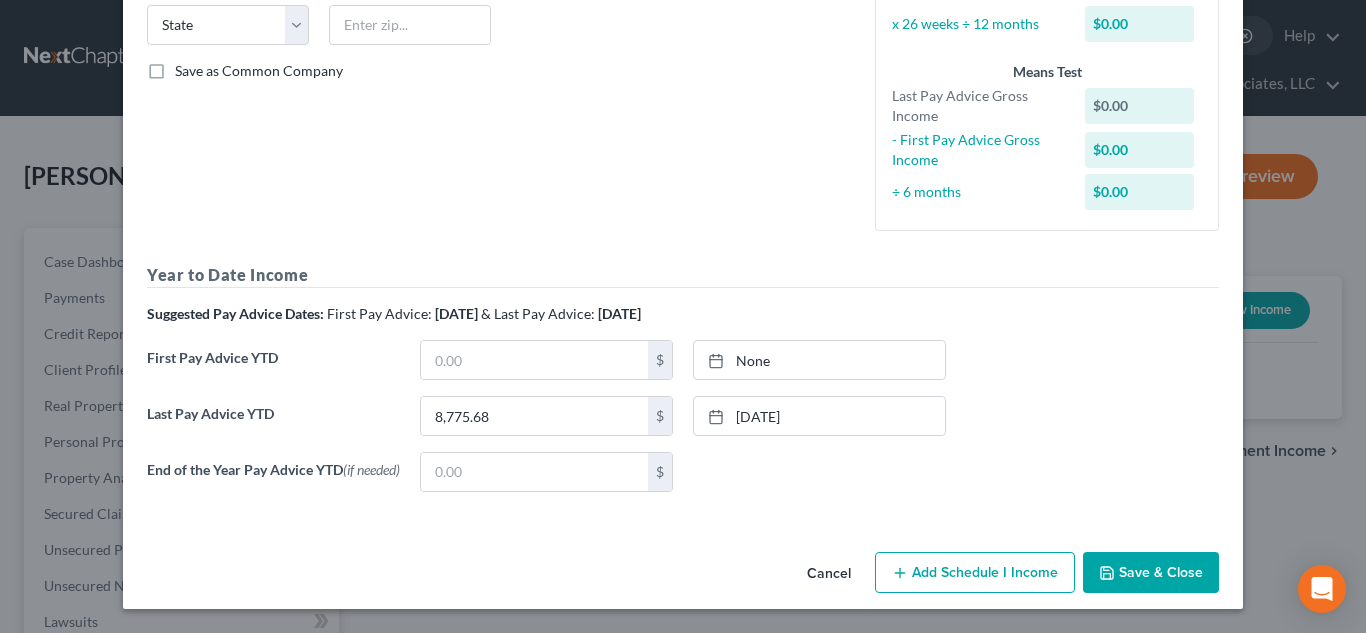 click on "Save & Close" at bounding box center (1151, 573) 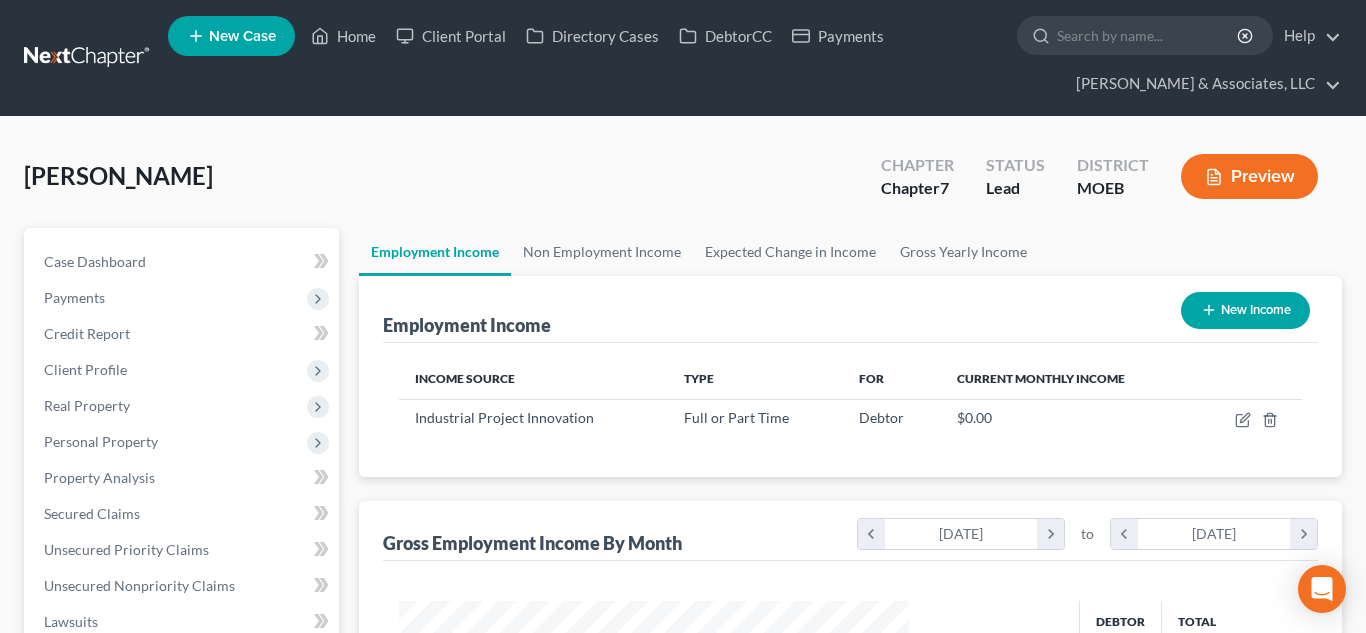 scroll, scrollTop: 999642, scrollLeft: 999450, axis: both 